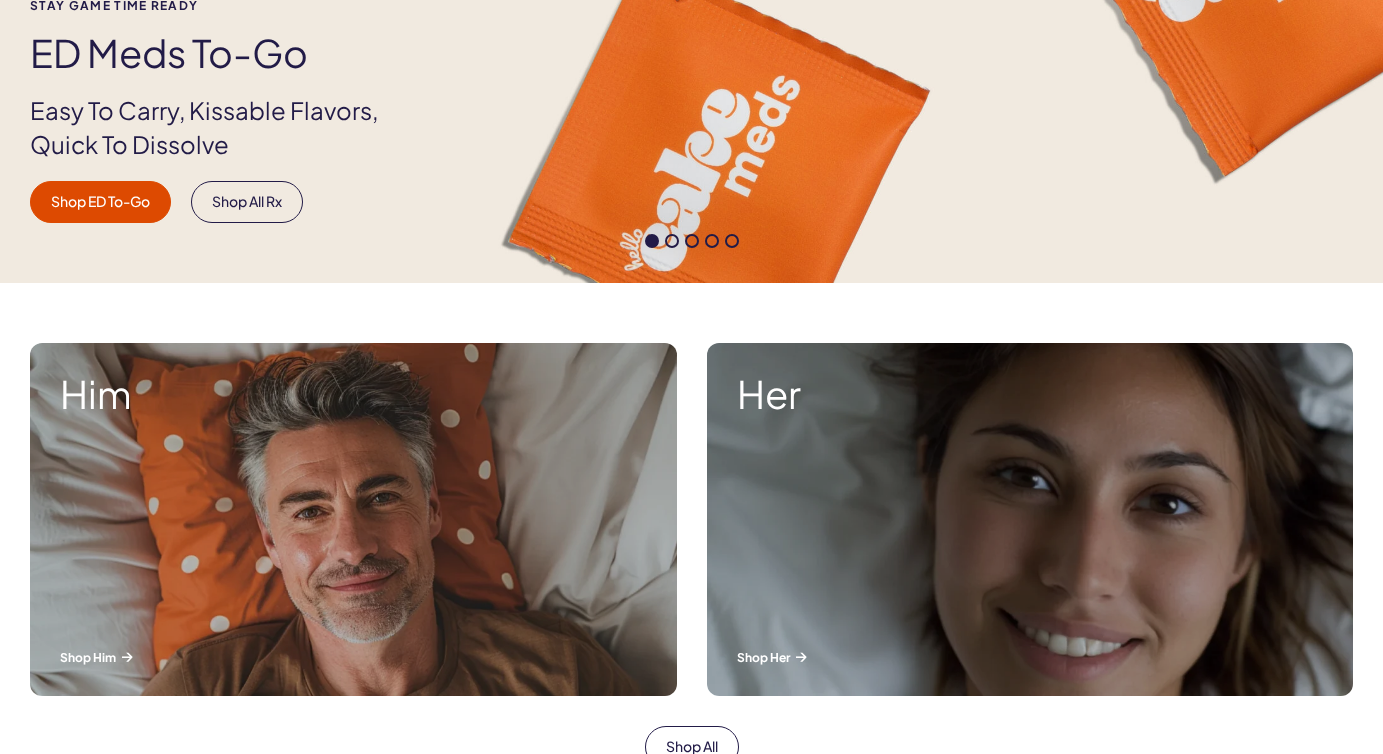 scroll, scrollTop: 838, scrollLeft: 0, axis: vertical 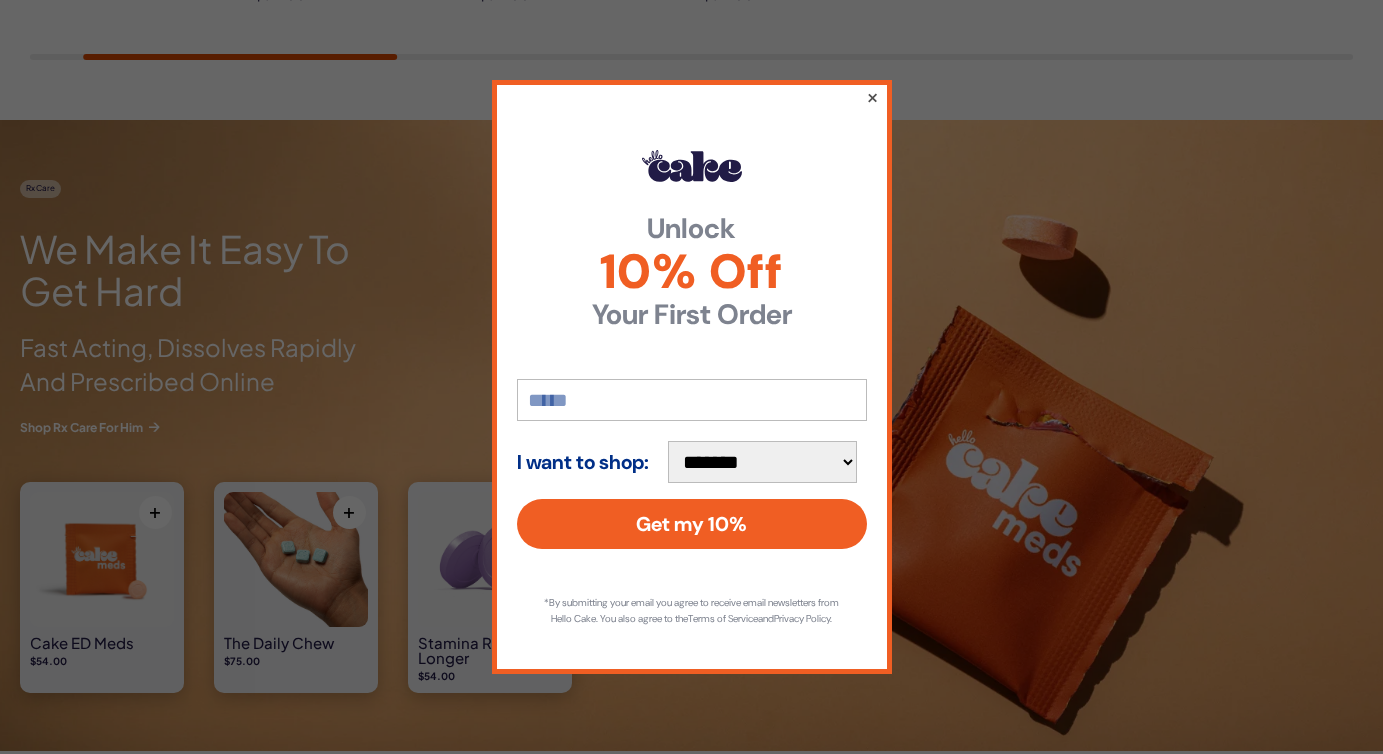 click on "×" at bounding box center (871, 97) 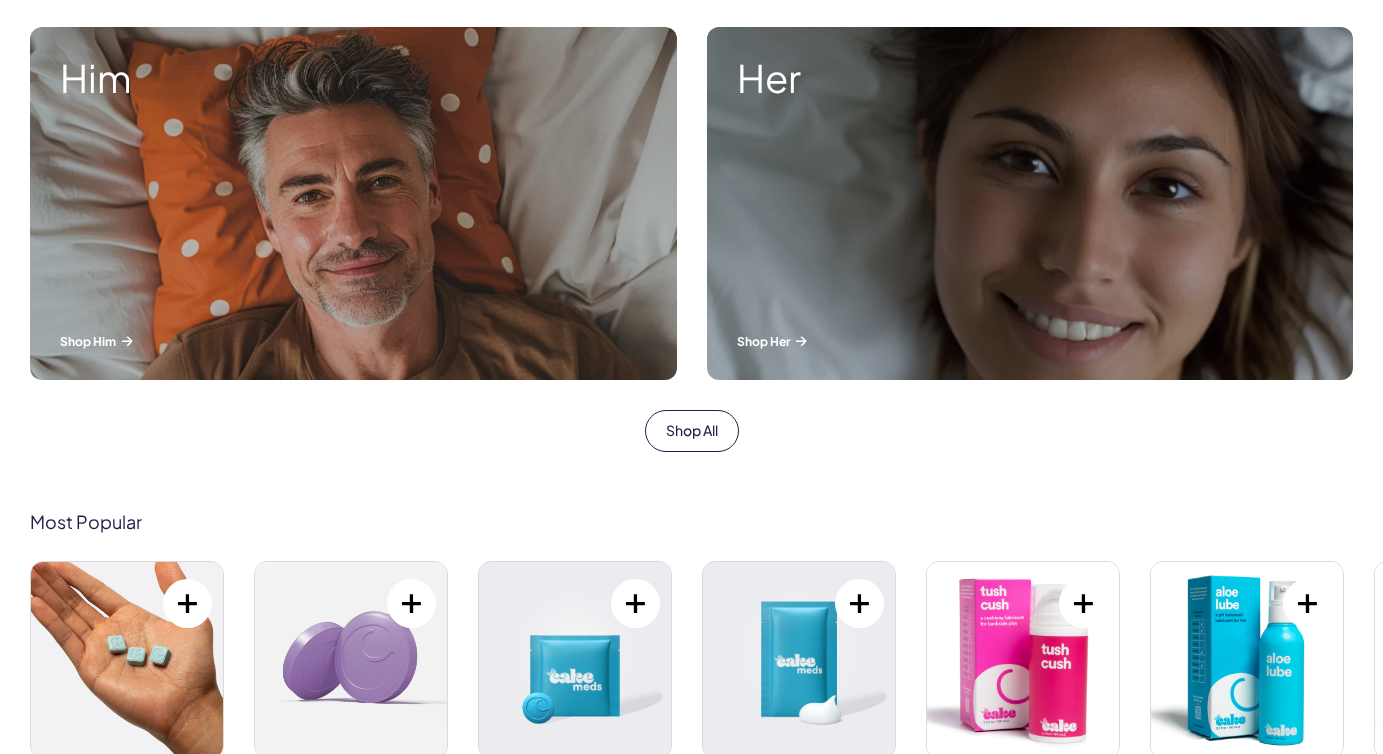 scroll, scrollTop: 0, scrollLeft: 0, axis: both 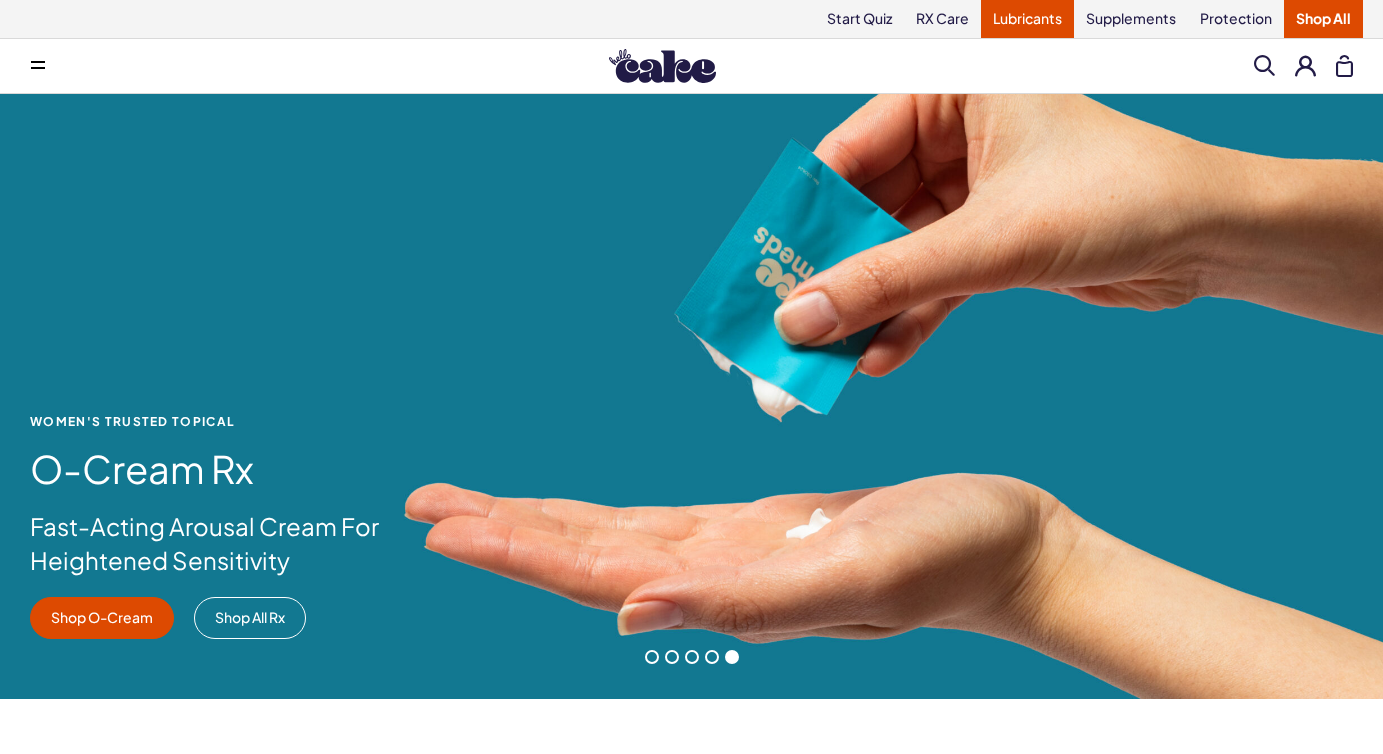 click on "Lubricants" at bounding box center [1027, 19] 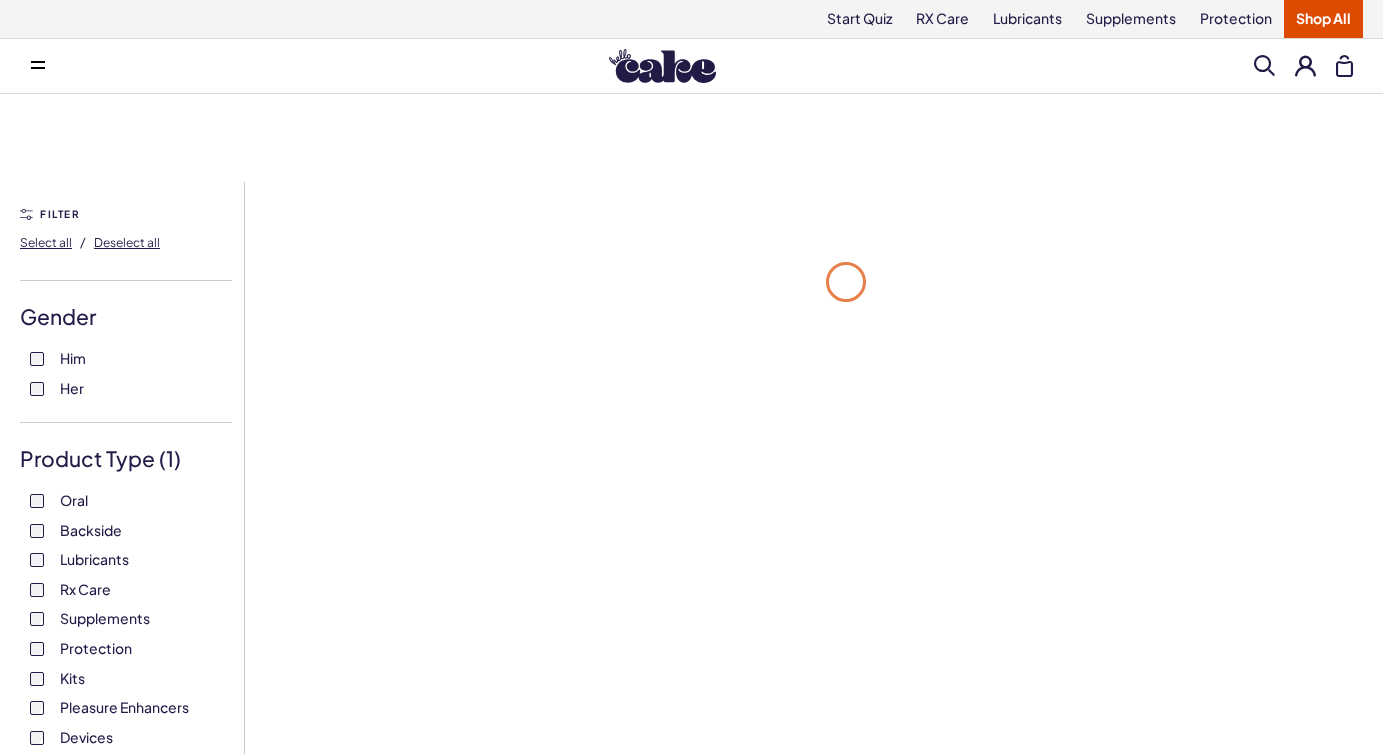 scroll, scrollTop: 0, scrollLeft: 0, axis: both 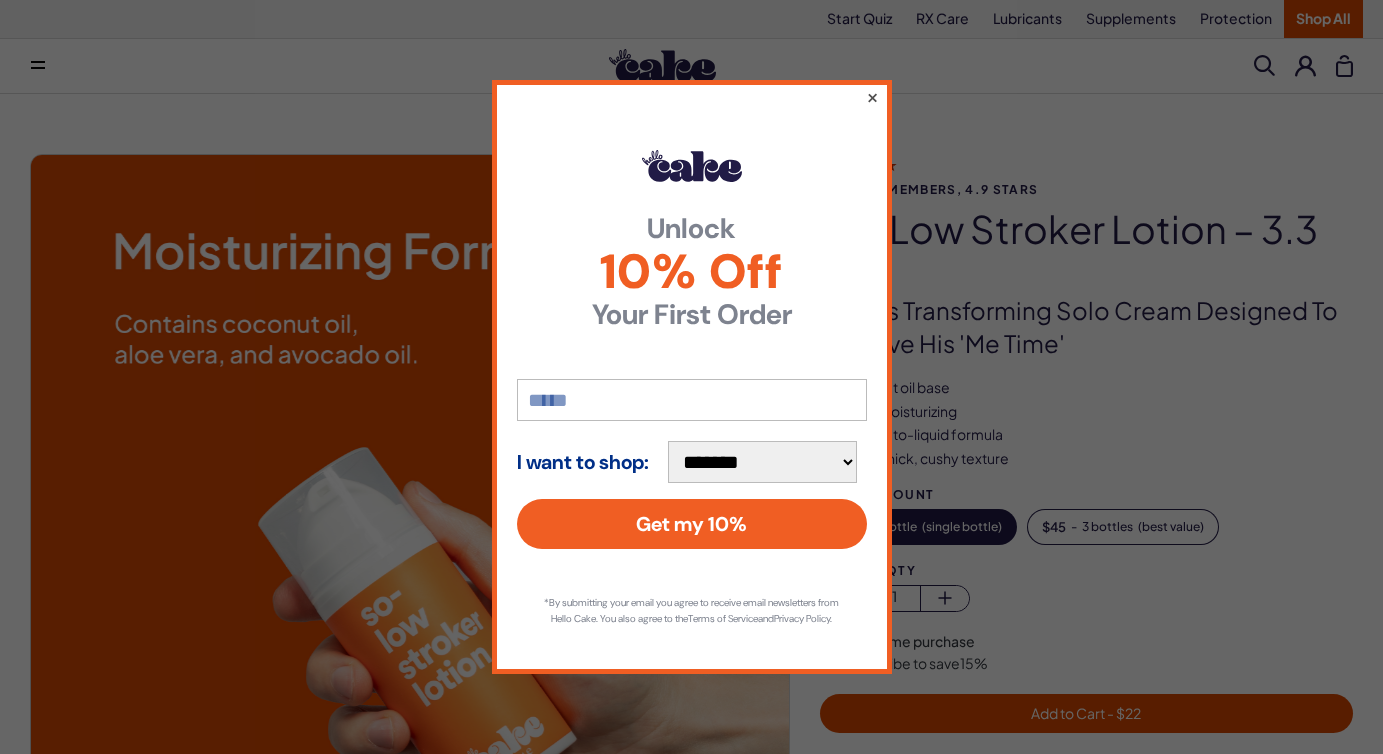 click on "×" at bounding box center (871, 97) 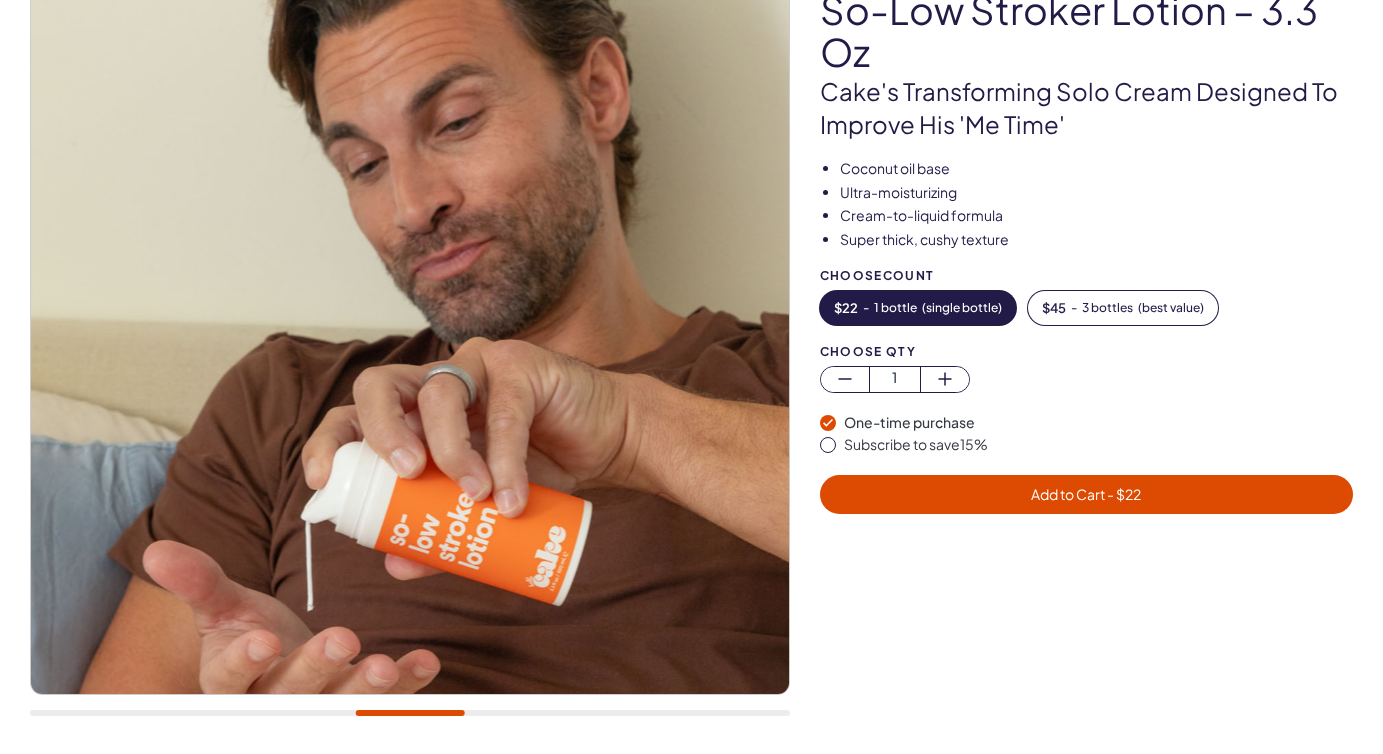 scroll, scrollTop: 217, scrollLeft: 0, axis: vertical 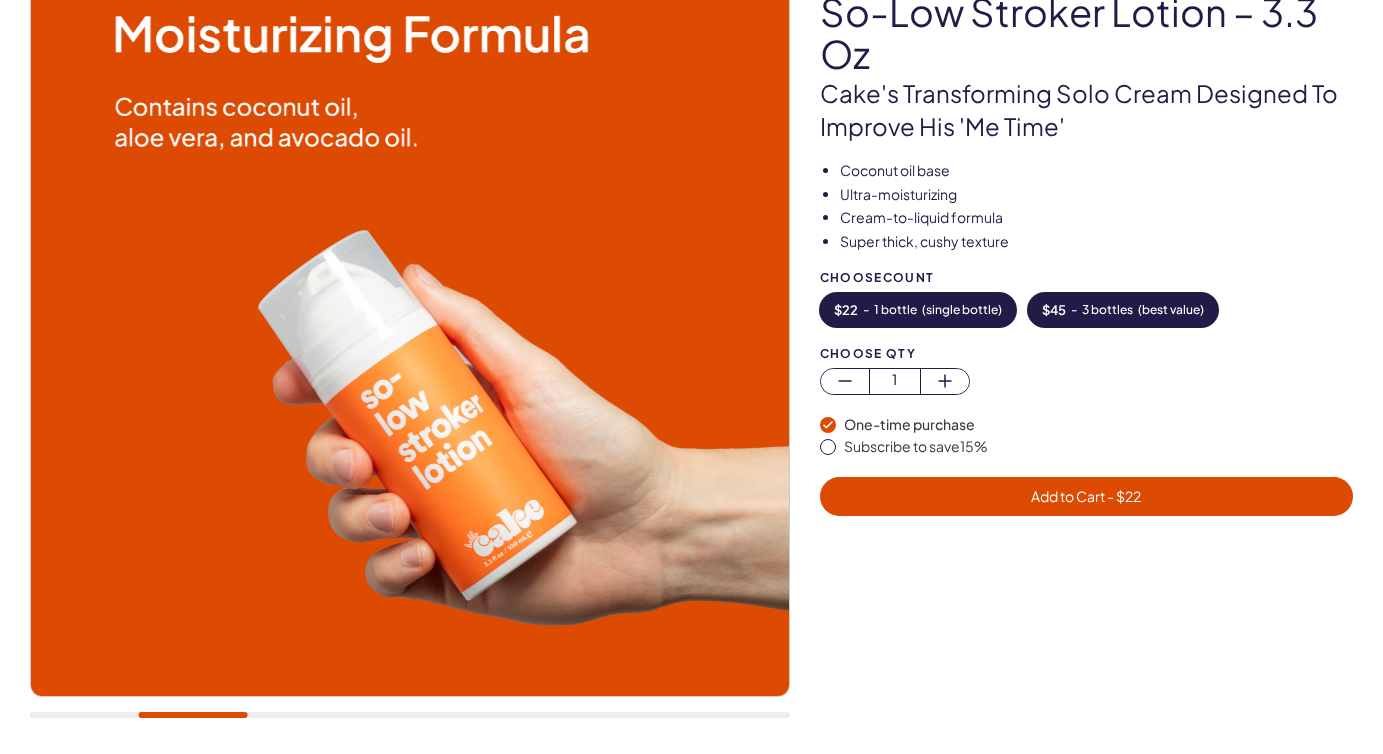 click on "3 bottles" at bounding box center (1107, 310) 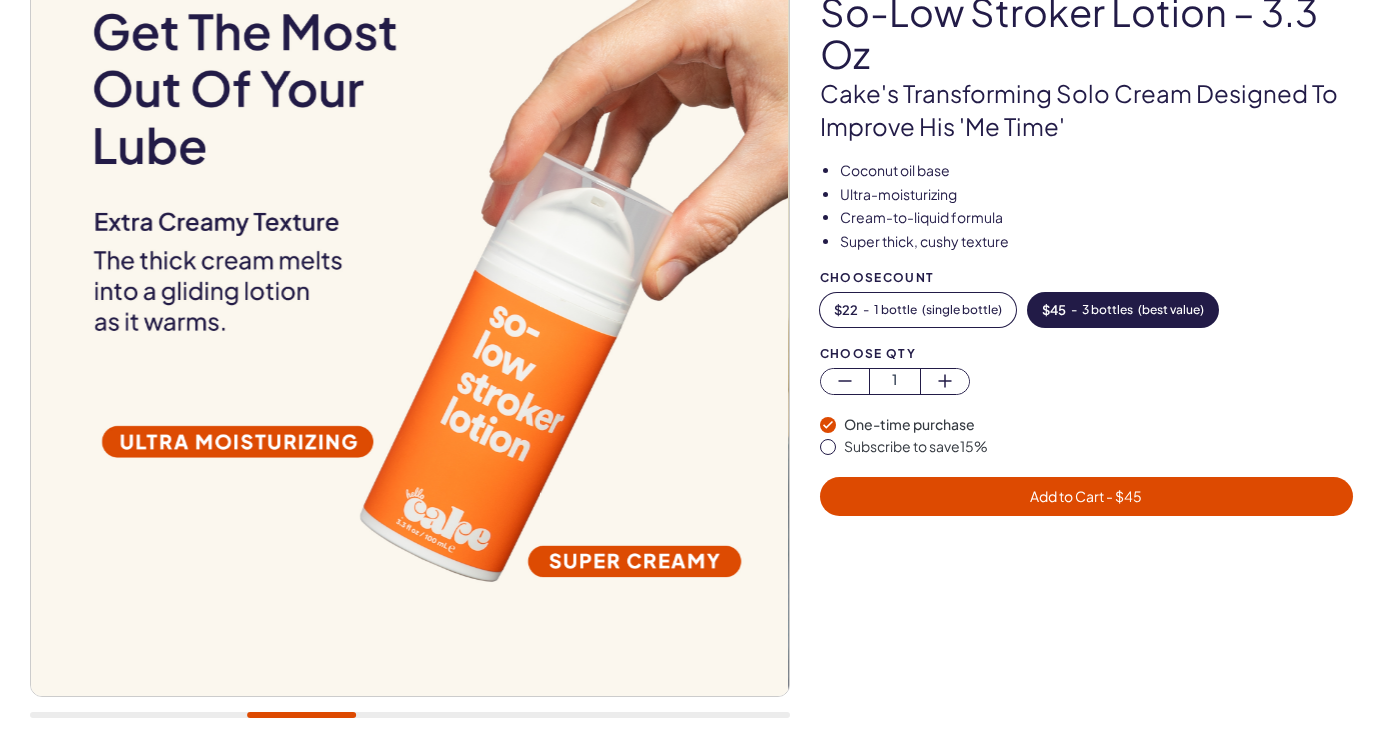 click on "Add to Cart   - $ 45" at bounding box center [1086, 496] 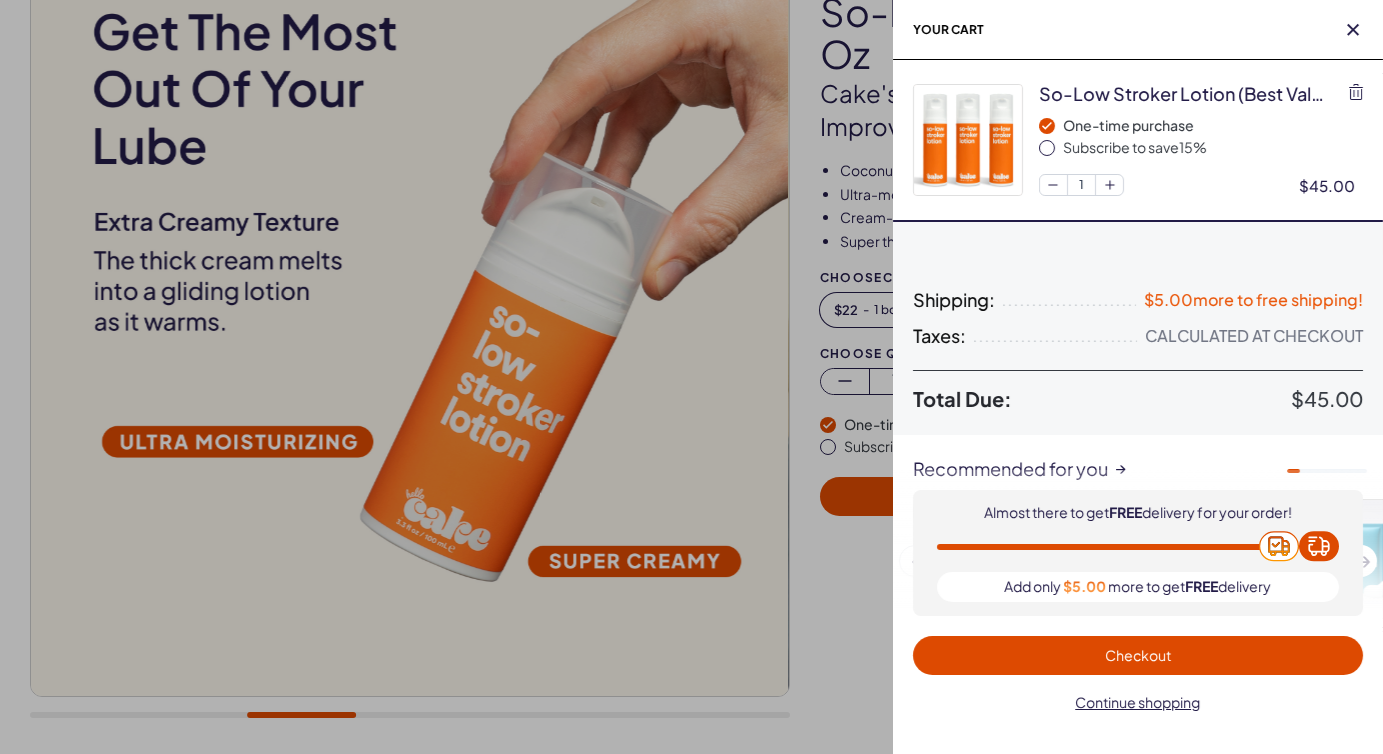 scroll, scrollTop: 0, scrollLeft: 0, axis: both 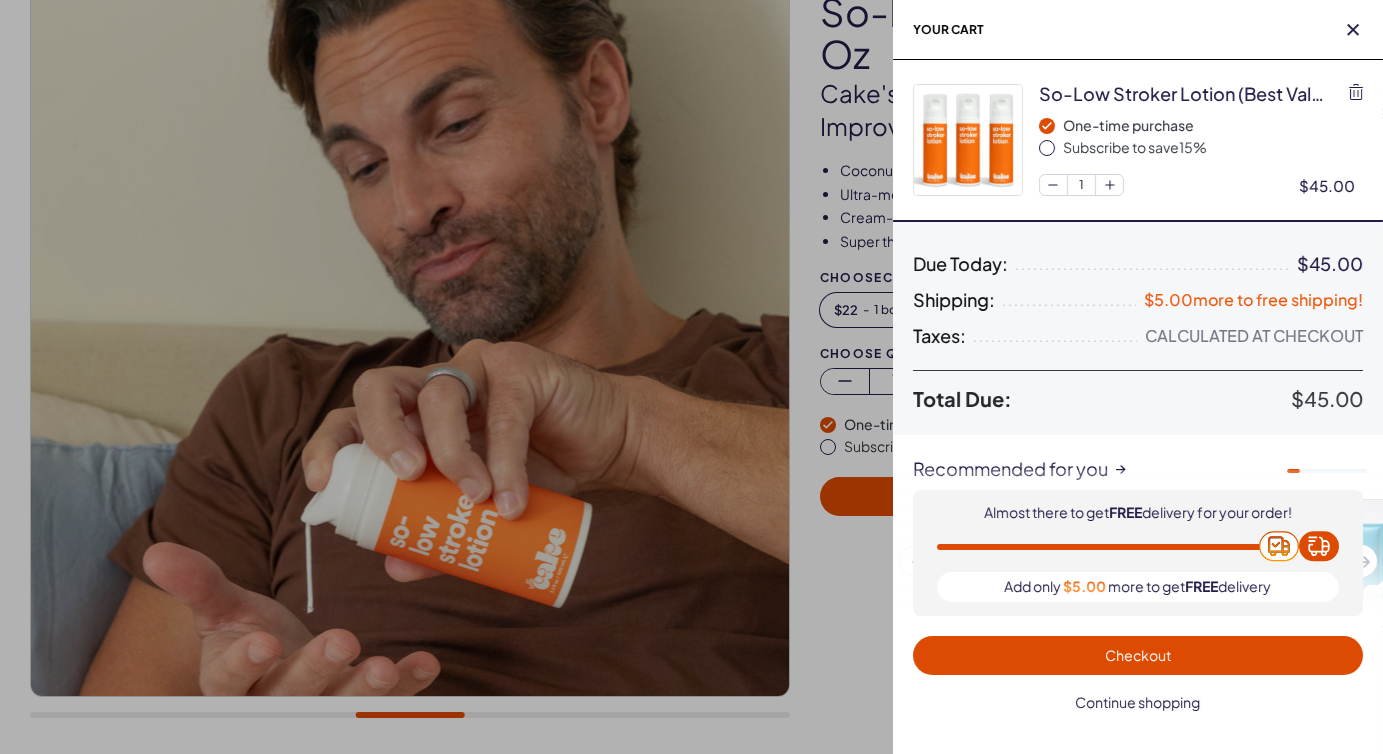 click on "Continue shopping" at bounding box center [1138, 702] 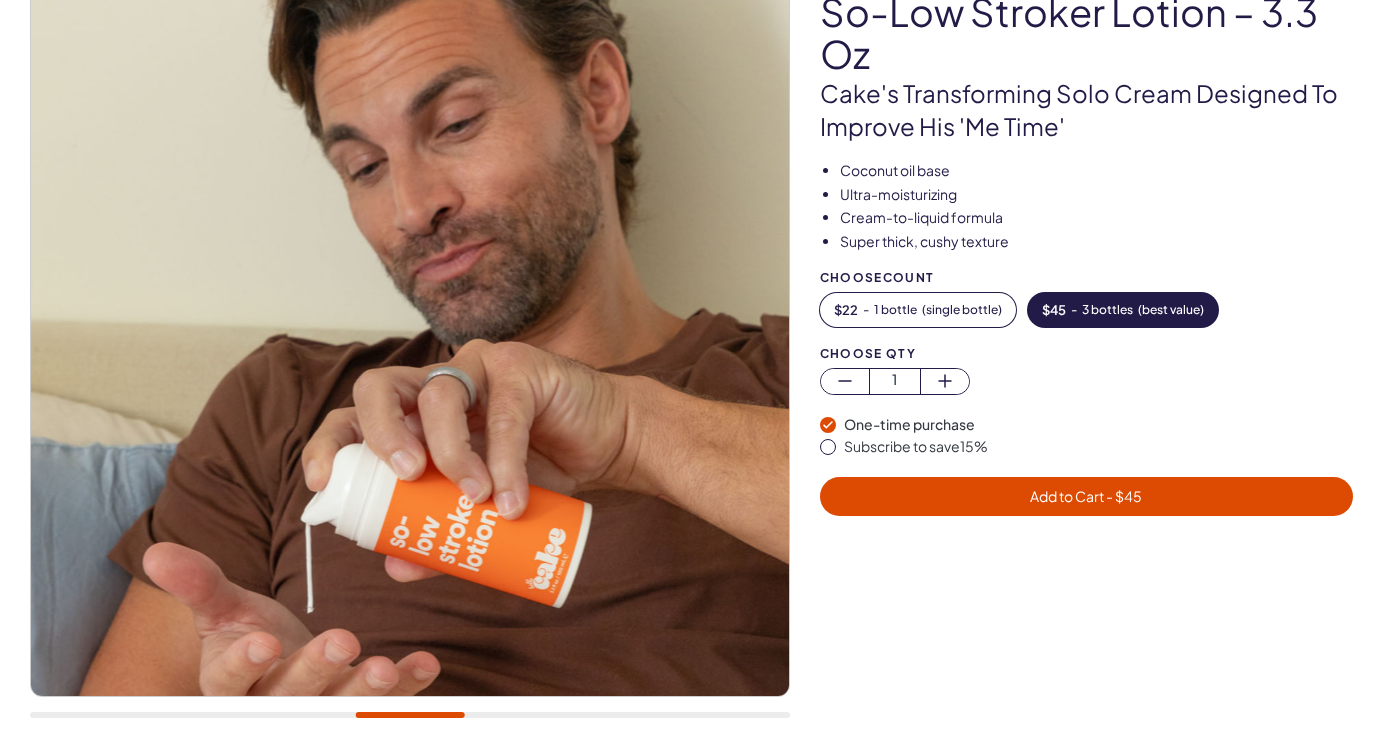 scroll, scrollTop: 0, scrollLeft: 0, axis: both 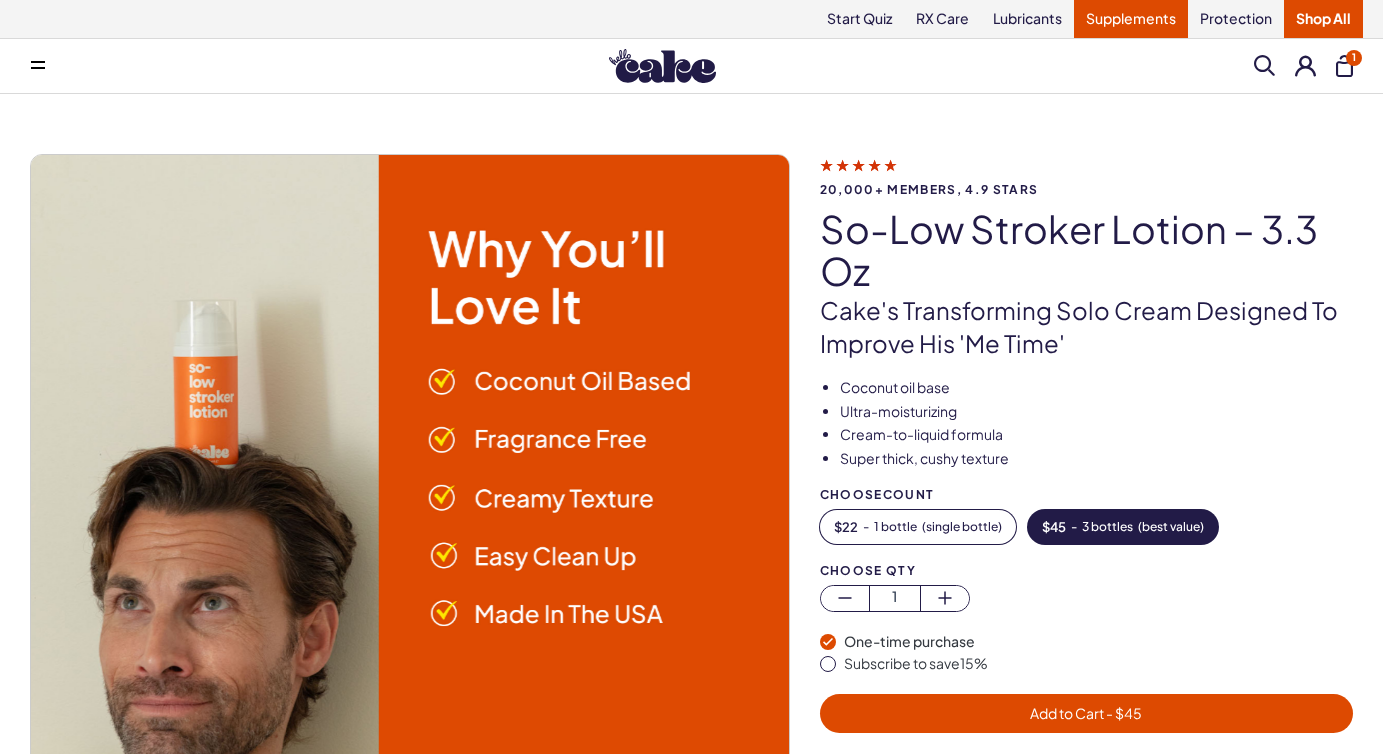click on "Supplements" at bounding box center [1131, 19] 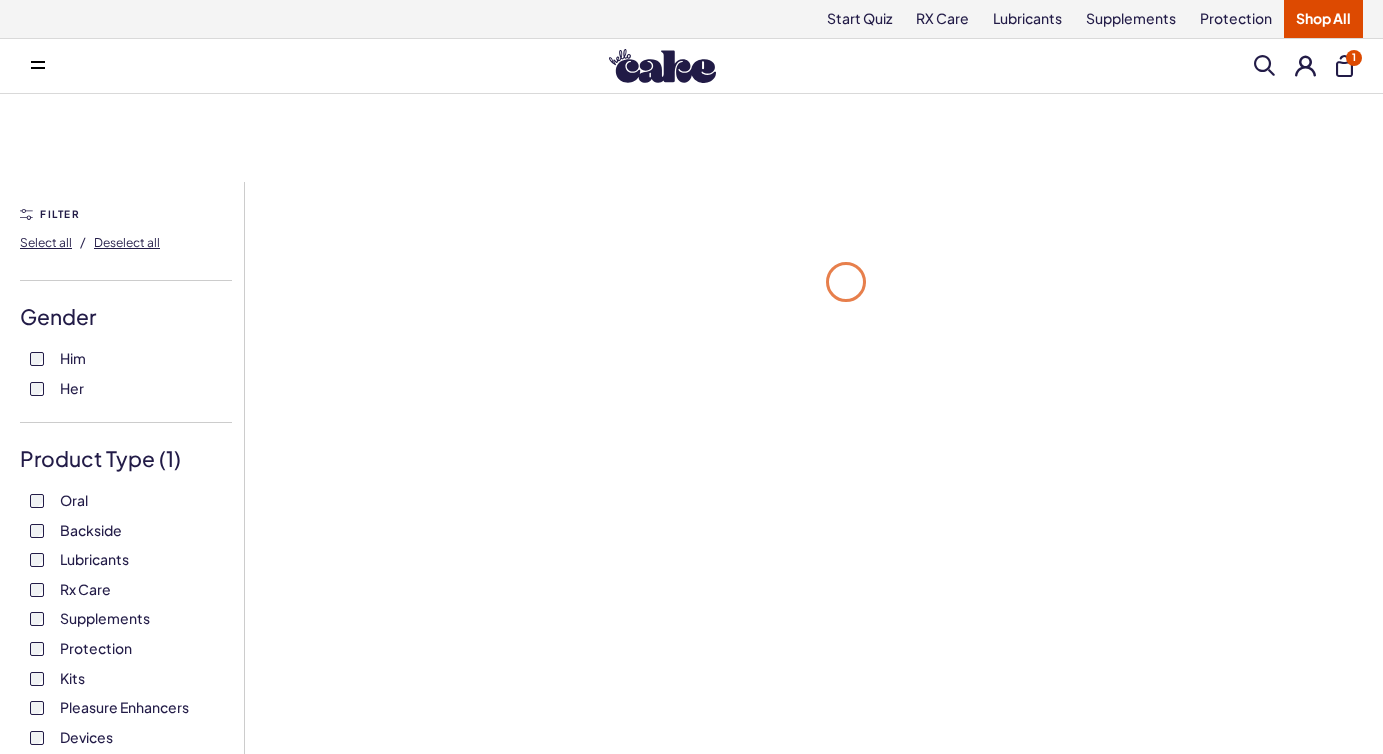 scroll, scrollTop: 0, scrollLeft: 0, axis: both 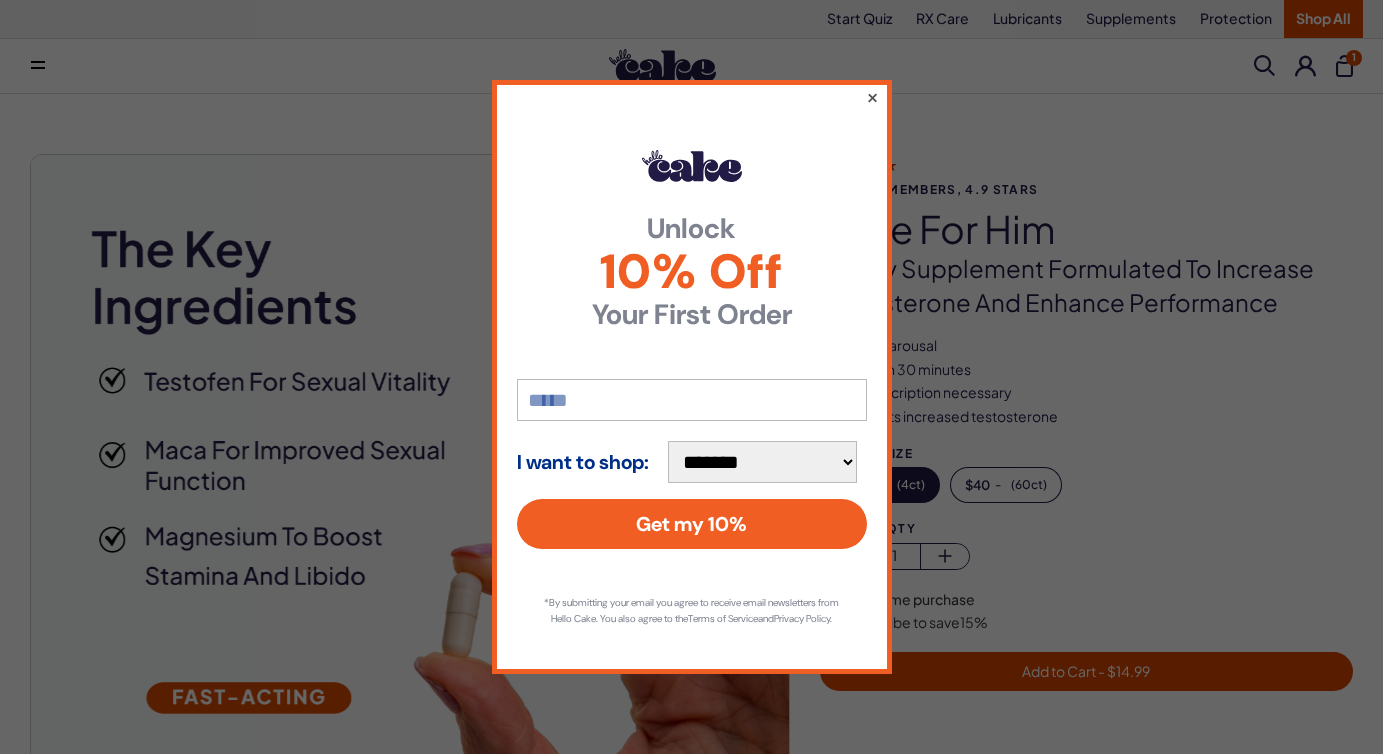 click on "×" at bounding box center [871, 97] 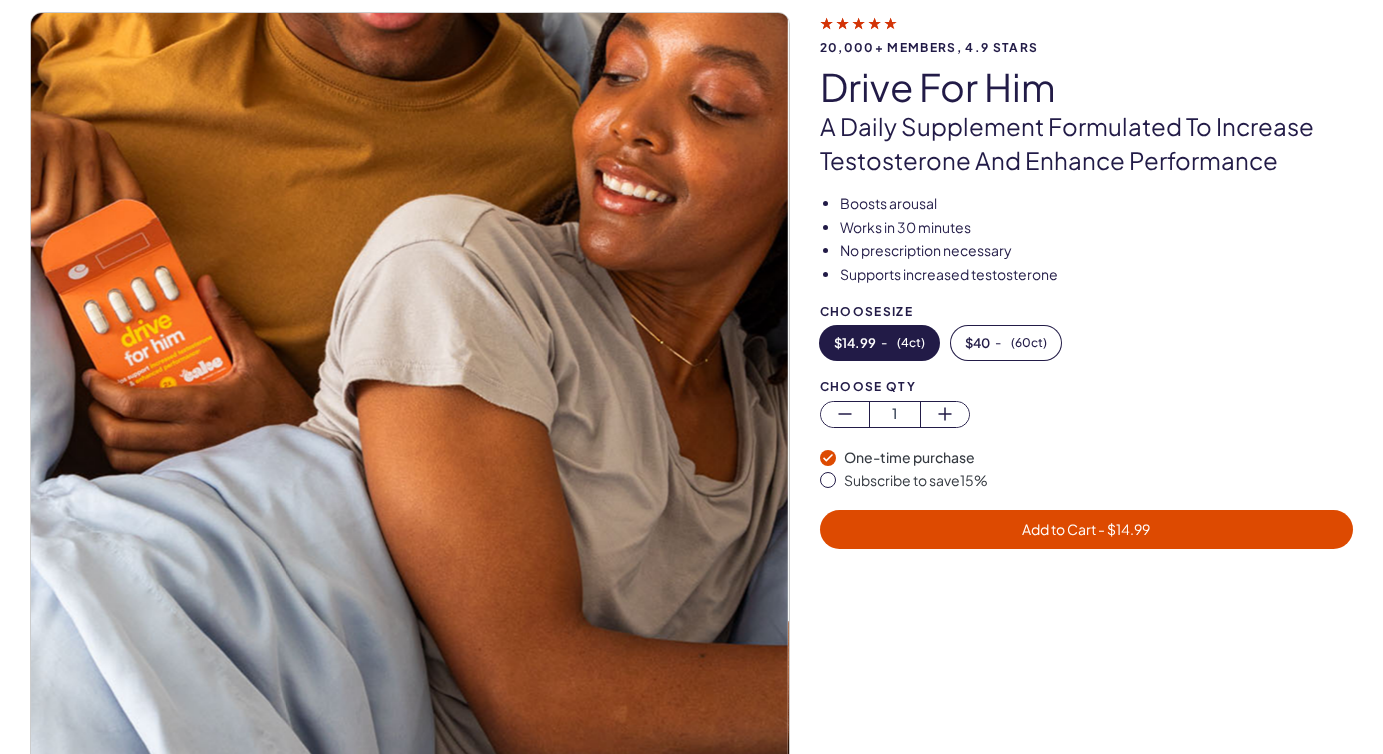 scroll, scrollTop: 140, scrollLeft: 0, axis: vertical 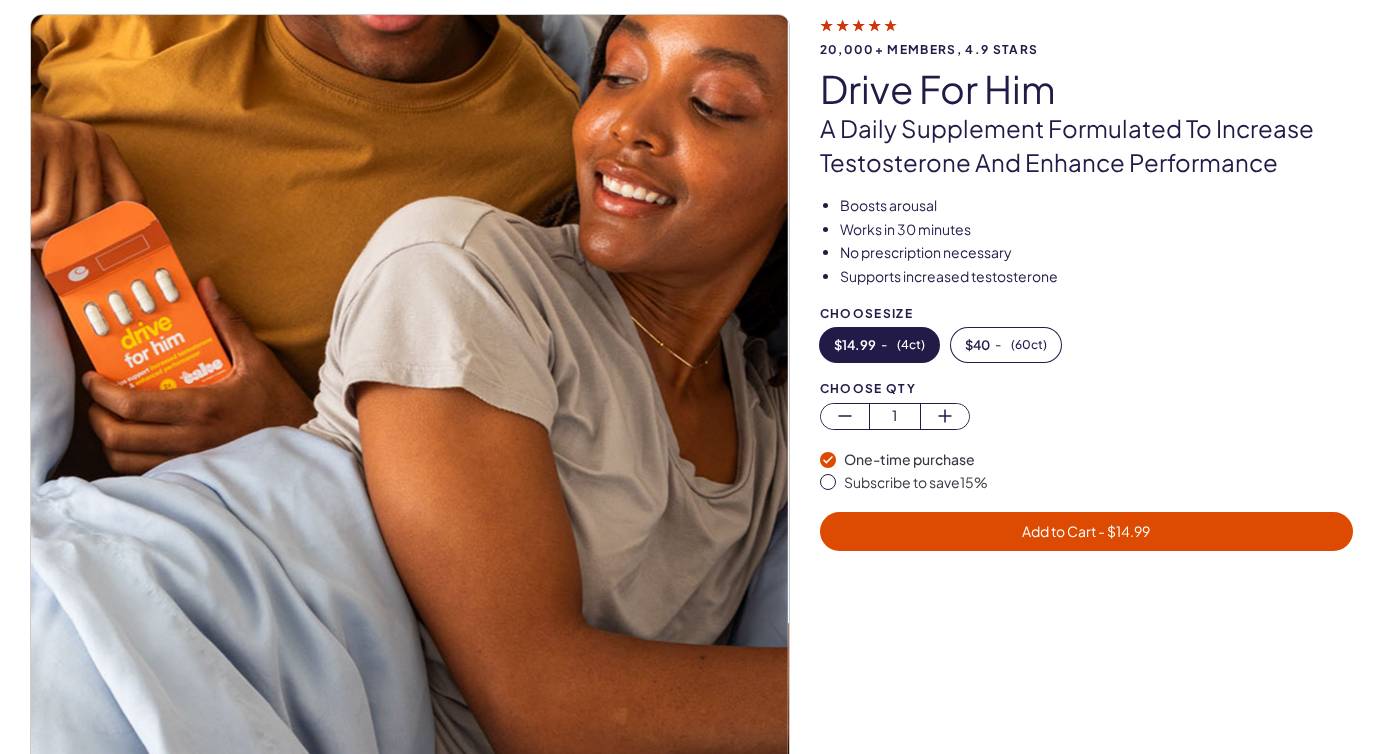 click at bounding box center (410, 394) 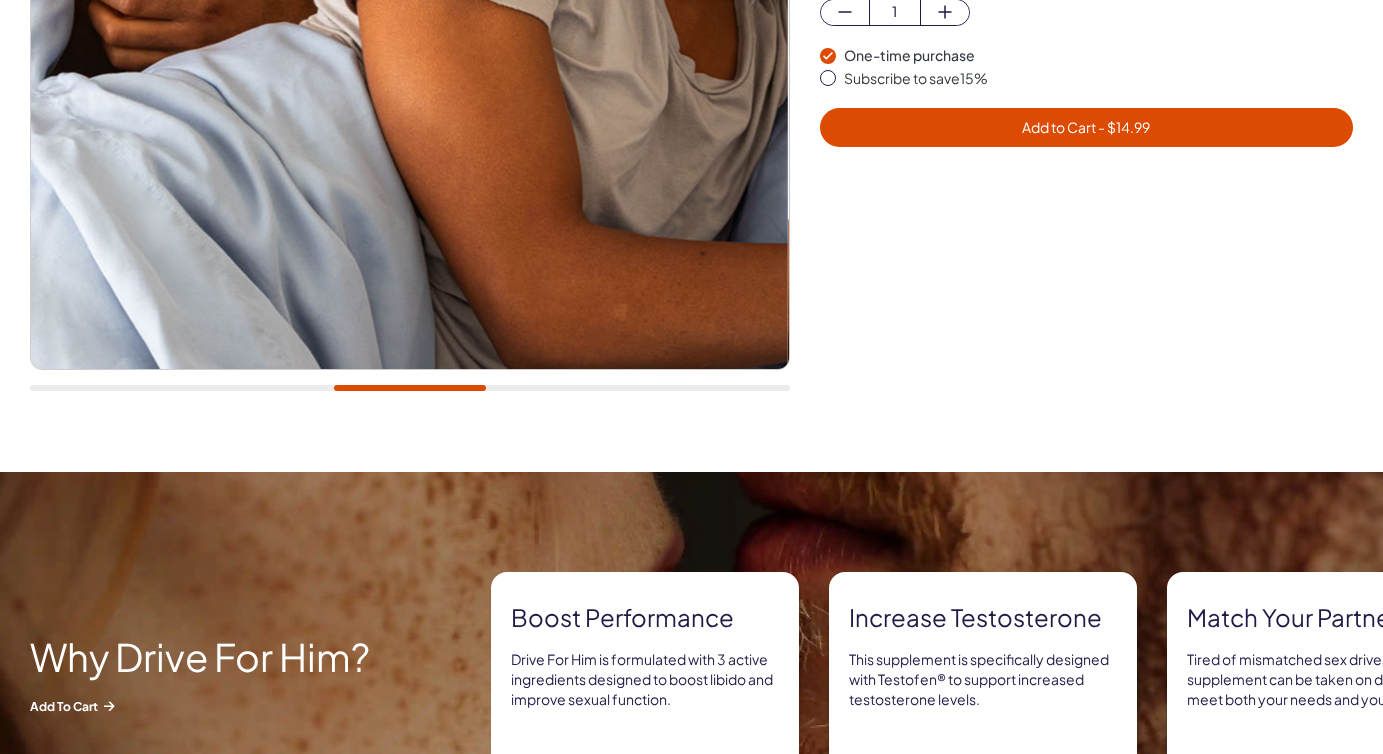 scroll, scrollTop: 552, scrollLeft: 0, axis: vertical 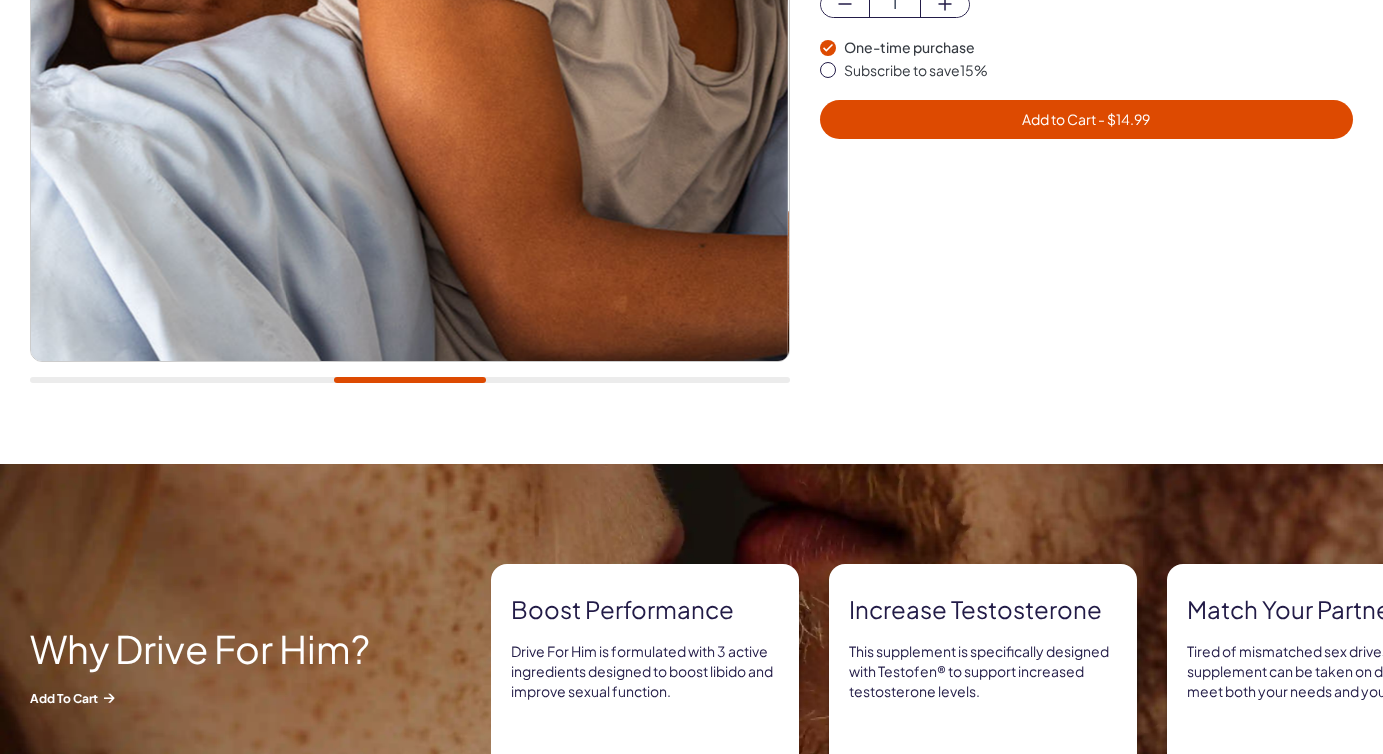 click at bounding box center (410, 380) 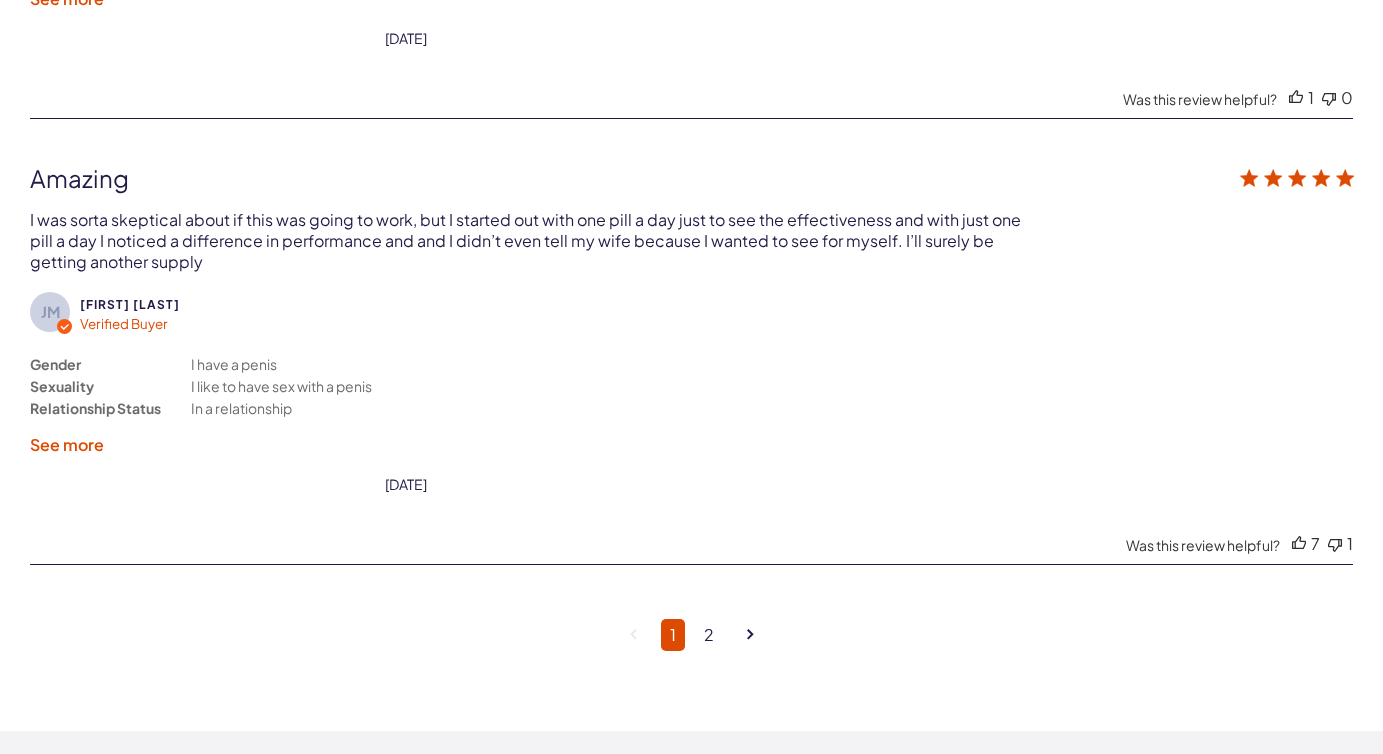 scroll, scrollTop: 5156, scrollLeft: 0, axis: vertical 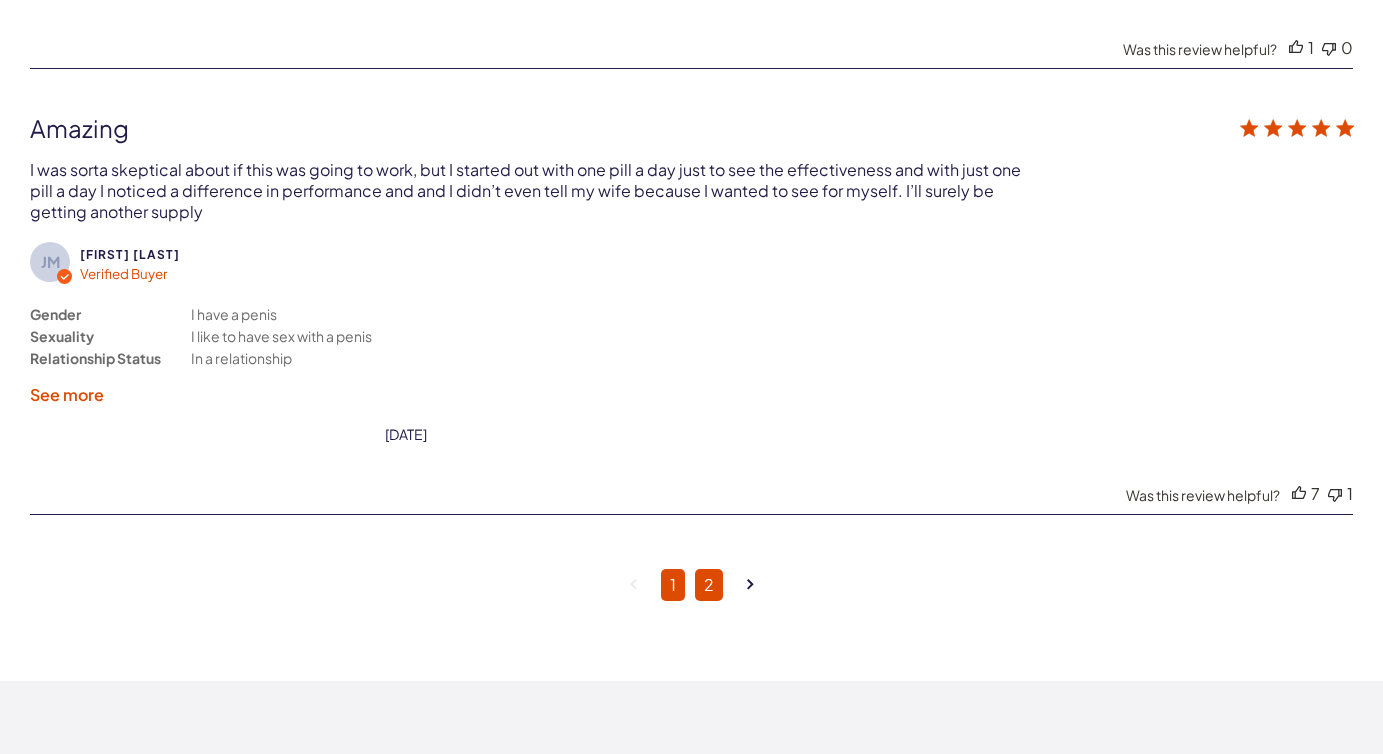 click on "2" at bounding box center (709, 585) 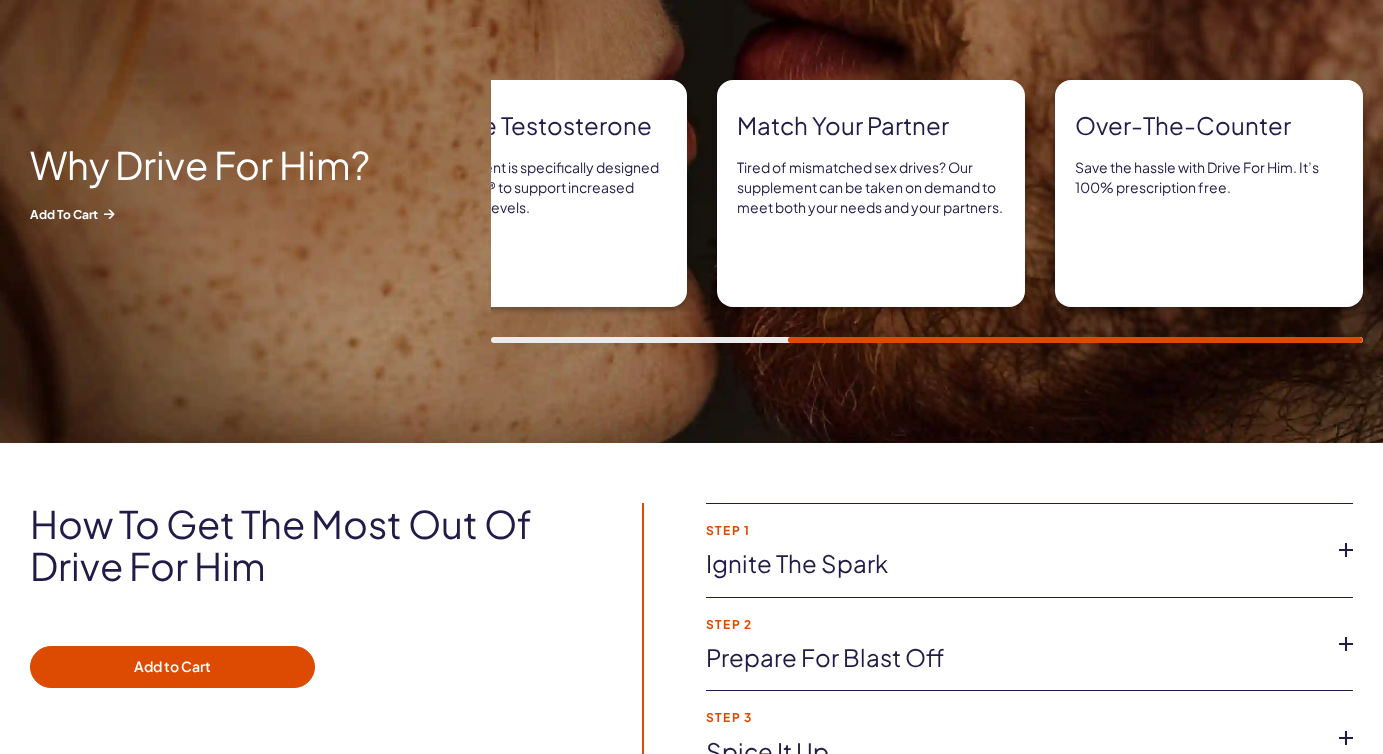 scroll, scrollTop: 0, scrollLeft: 0, axis: both 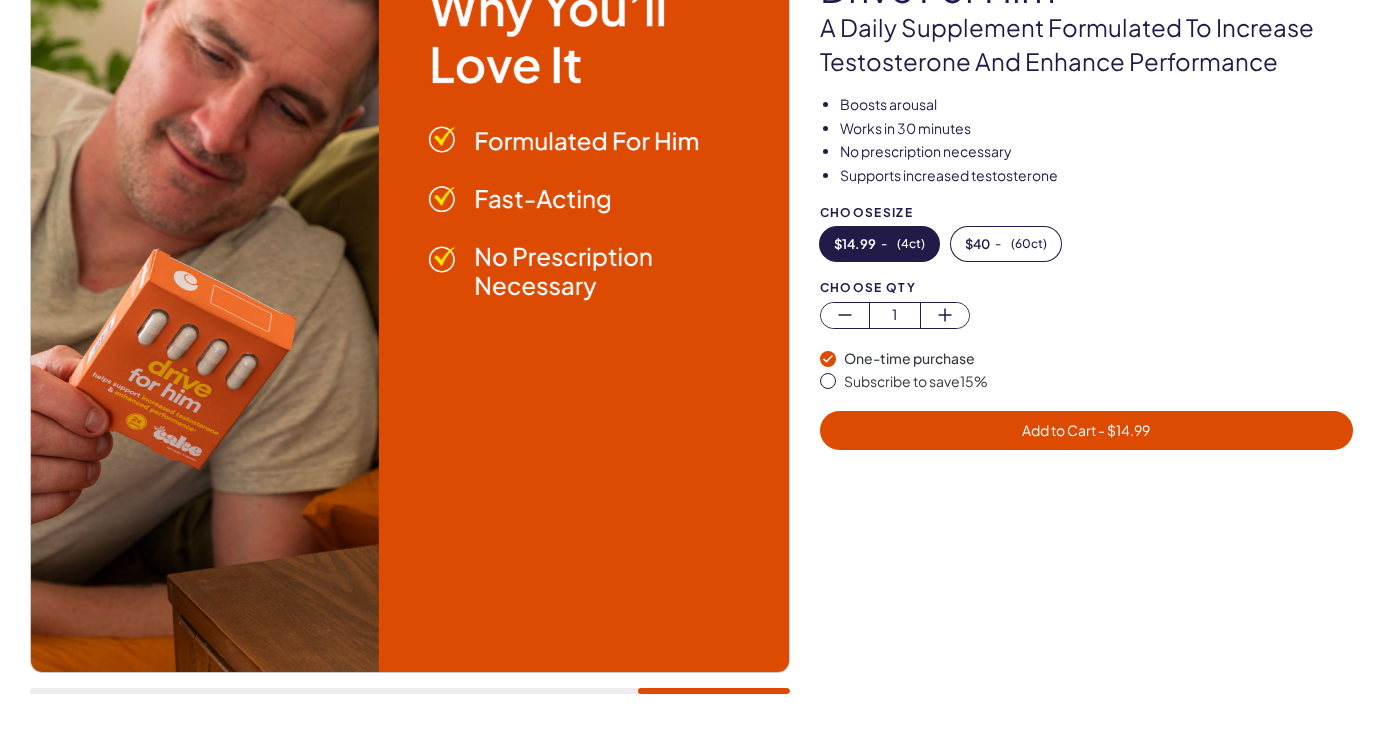 click at bounding box center (410, 314) 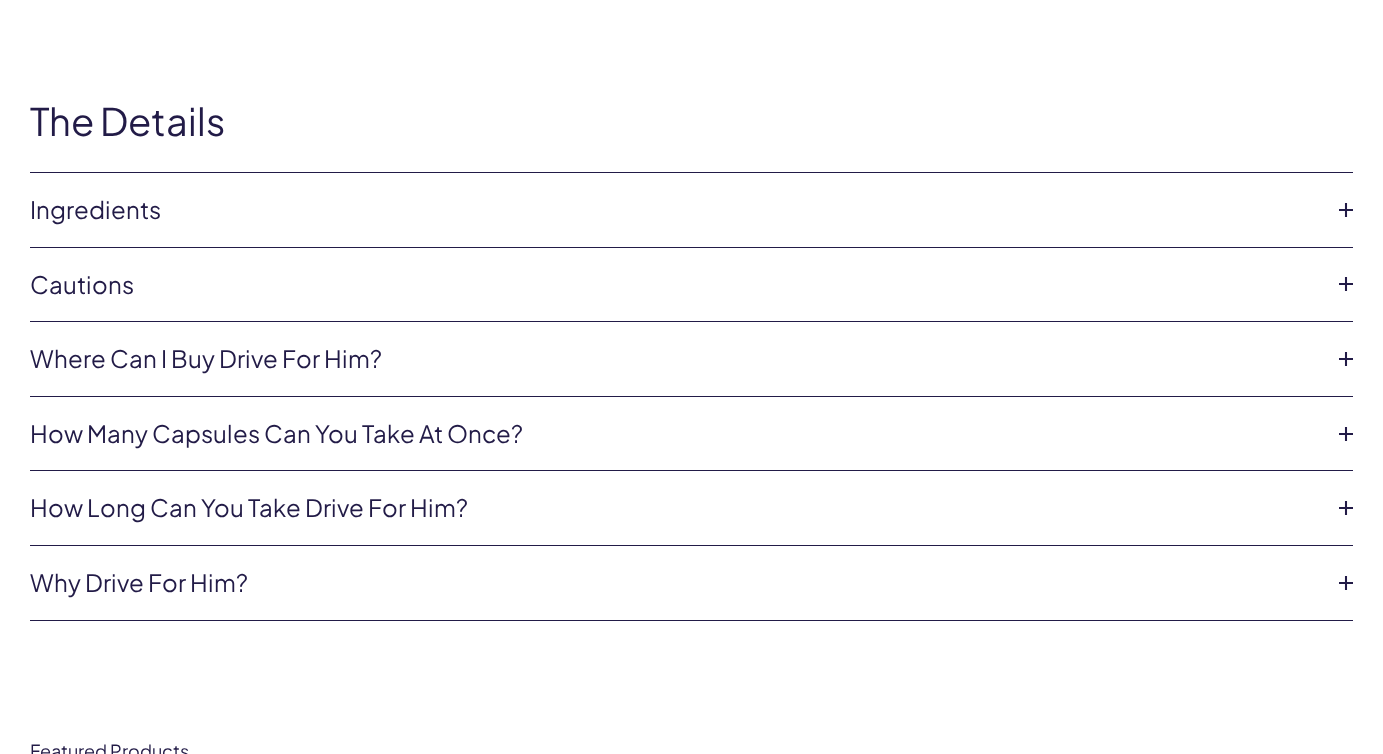 scroll, scrollTop: 5192, scrollLeft: 0, axis: vertical 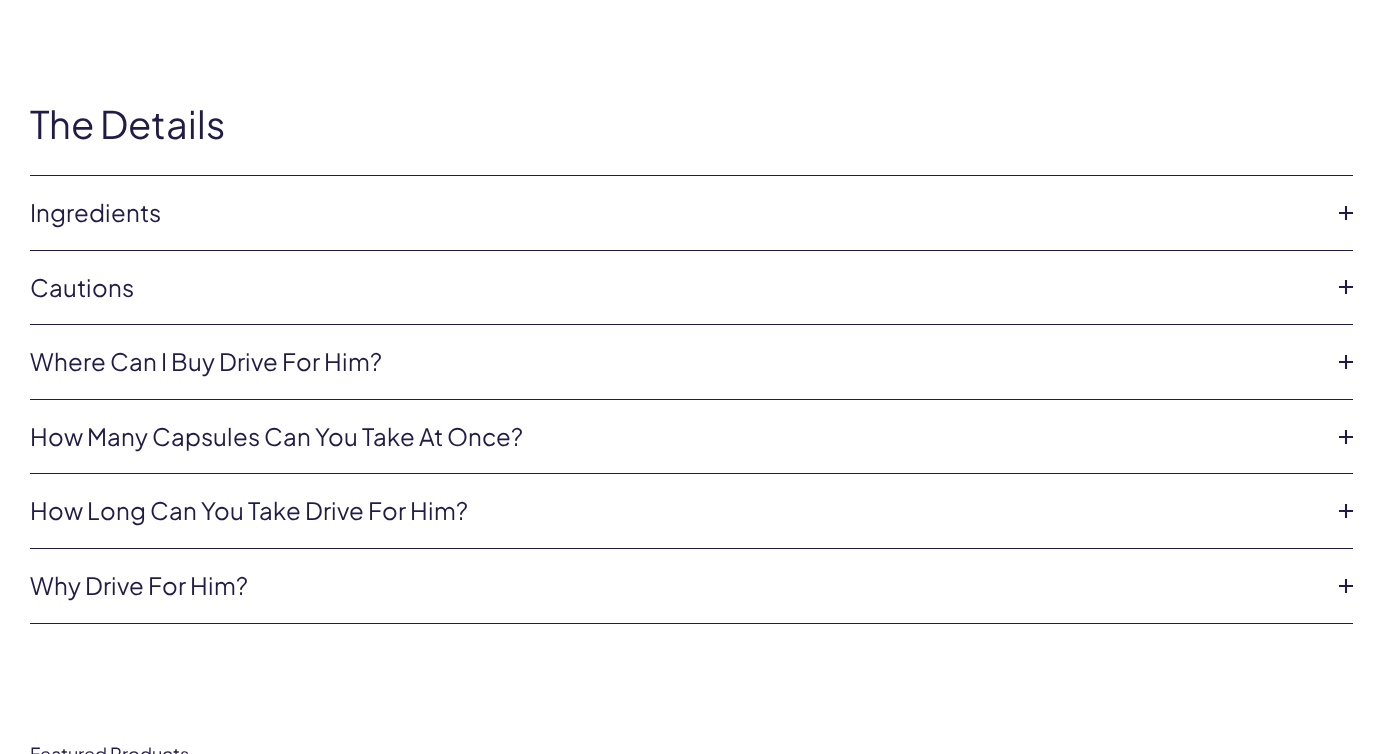 click at bounding box center [1346, 213] 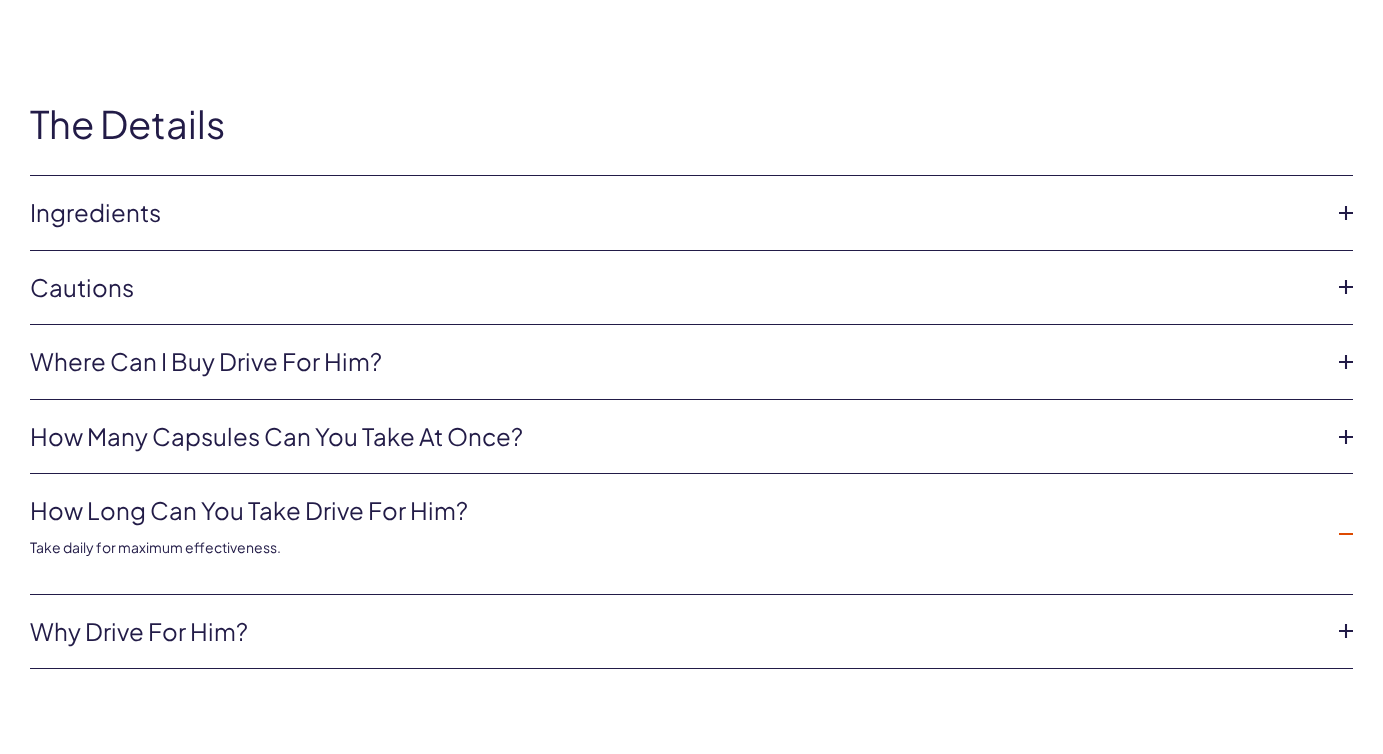 click at bounding box center (1346, 213) 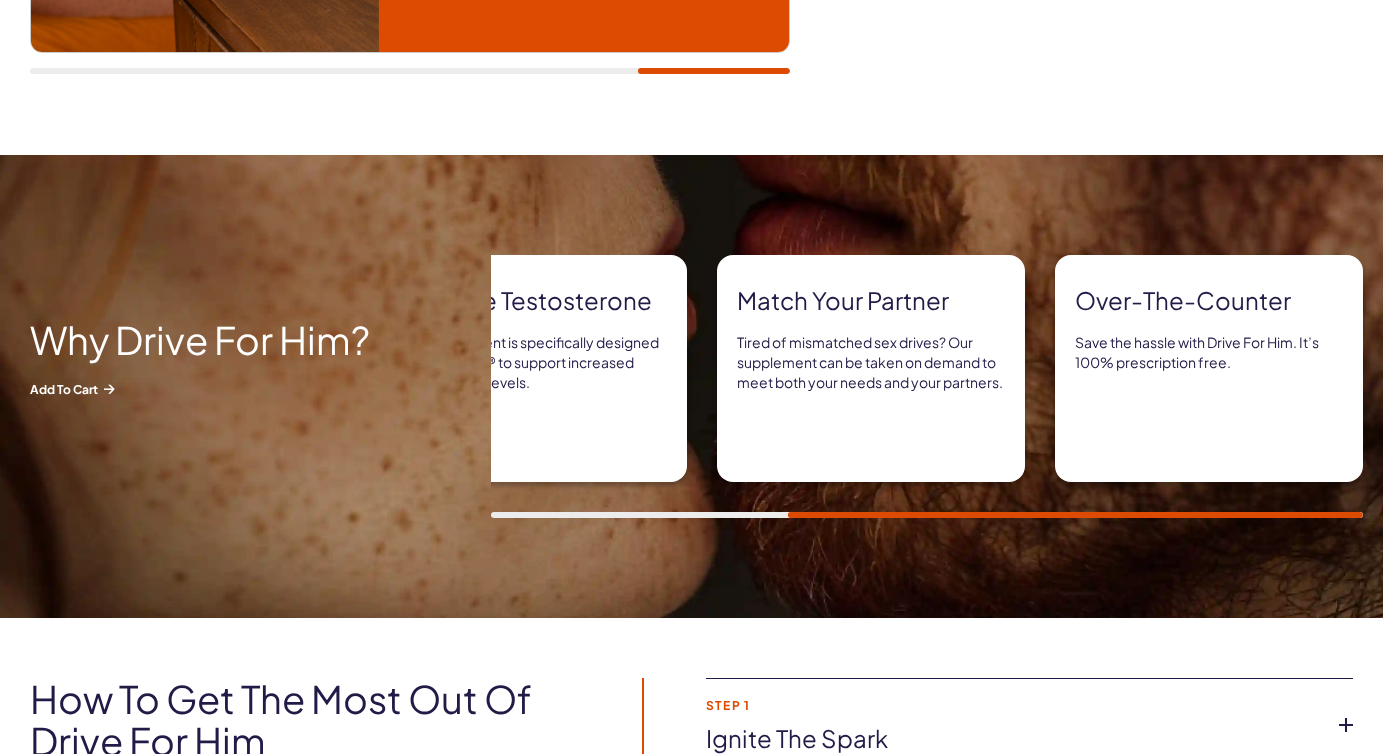 scroll, scrollTop: 0, scrollLeft: 0, axis: both 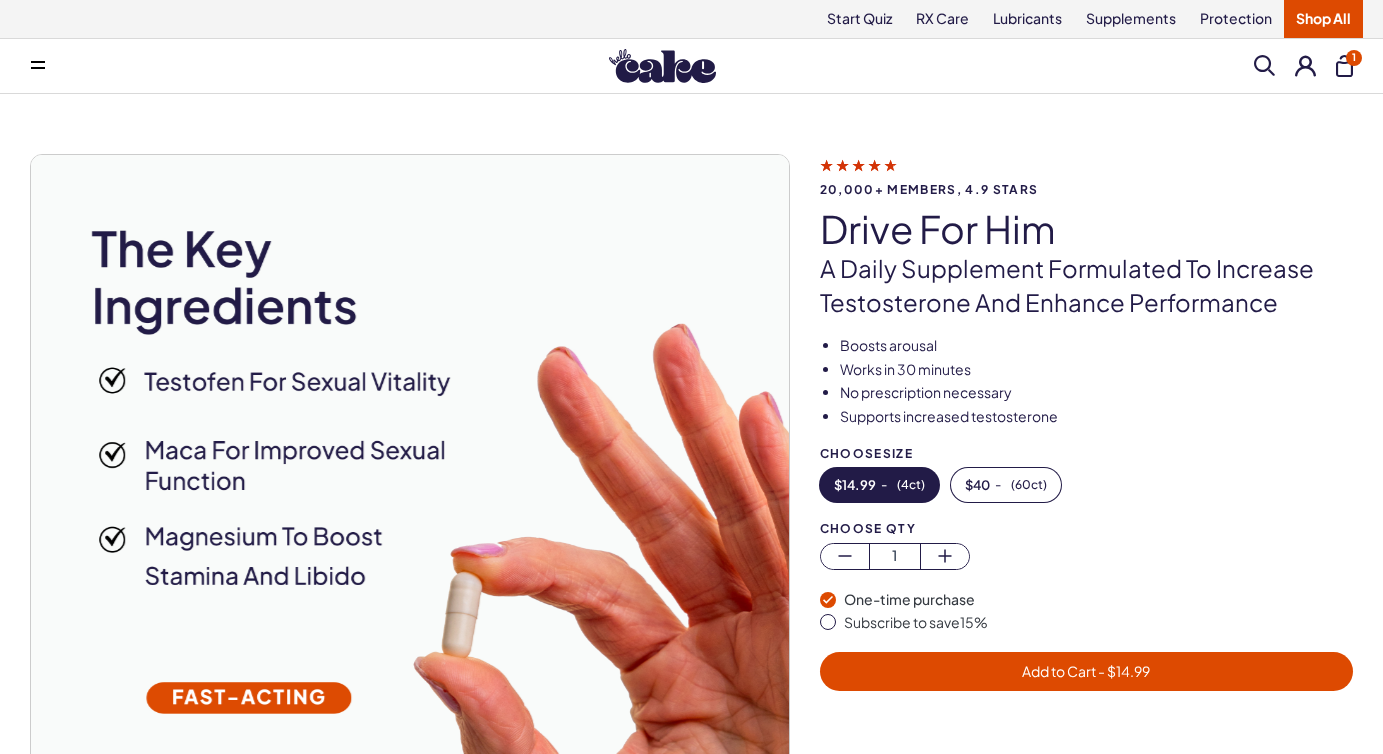 click at bounding box center (38, 66) 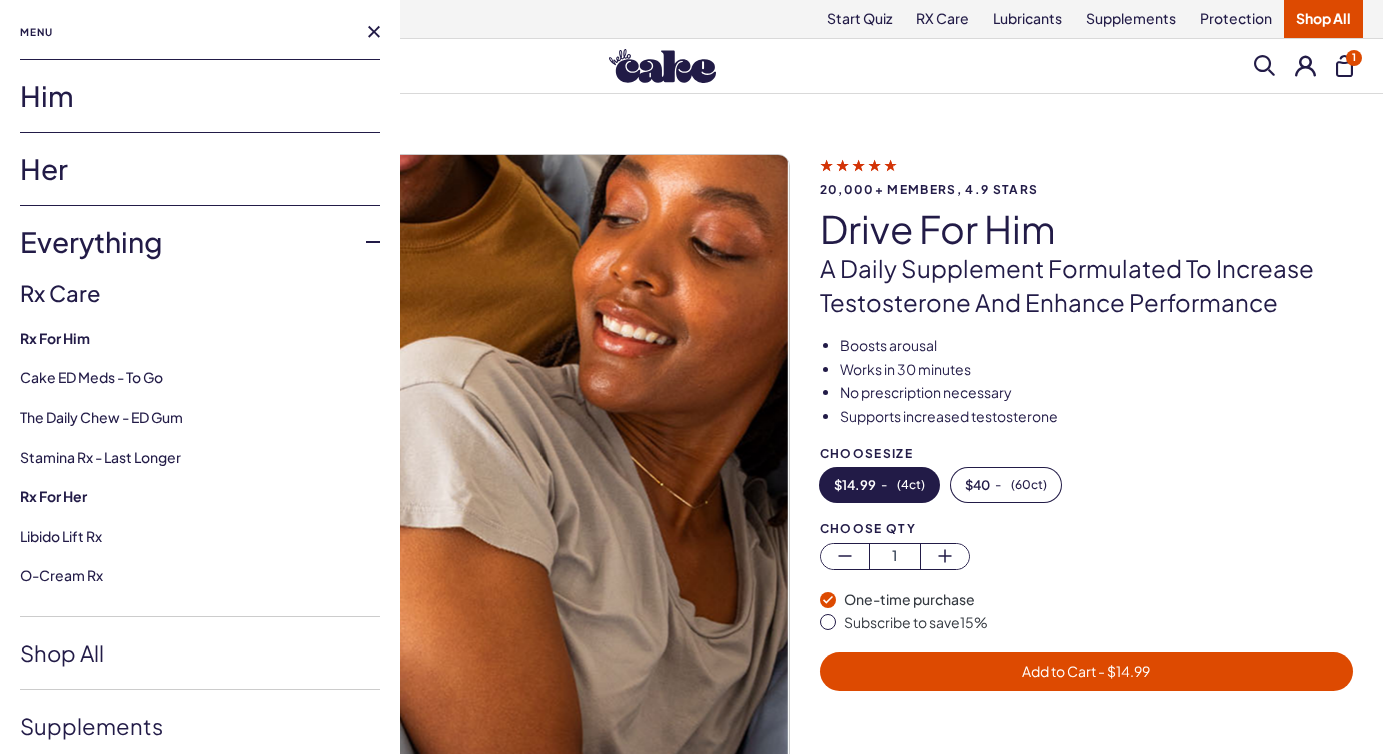 click on "Him" at bounding box center [200, 96] 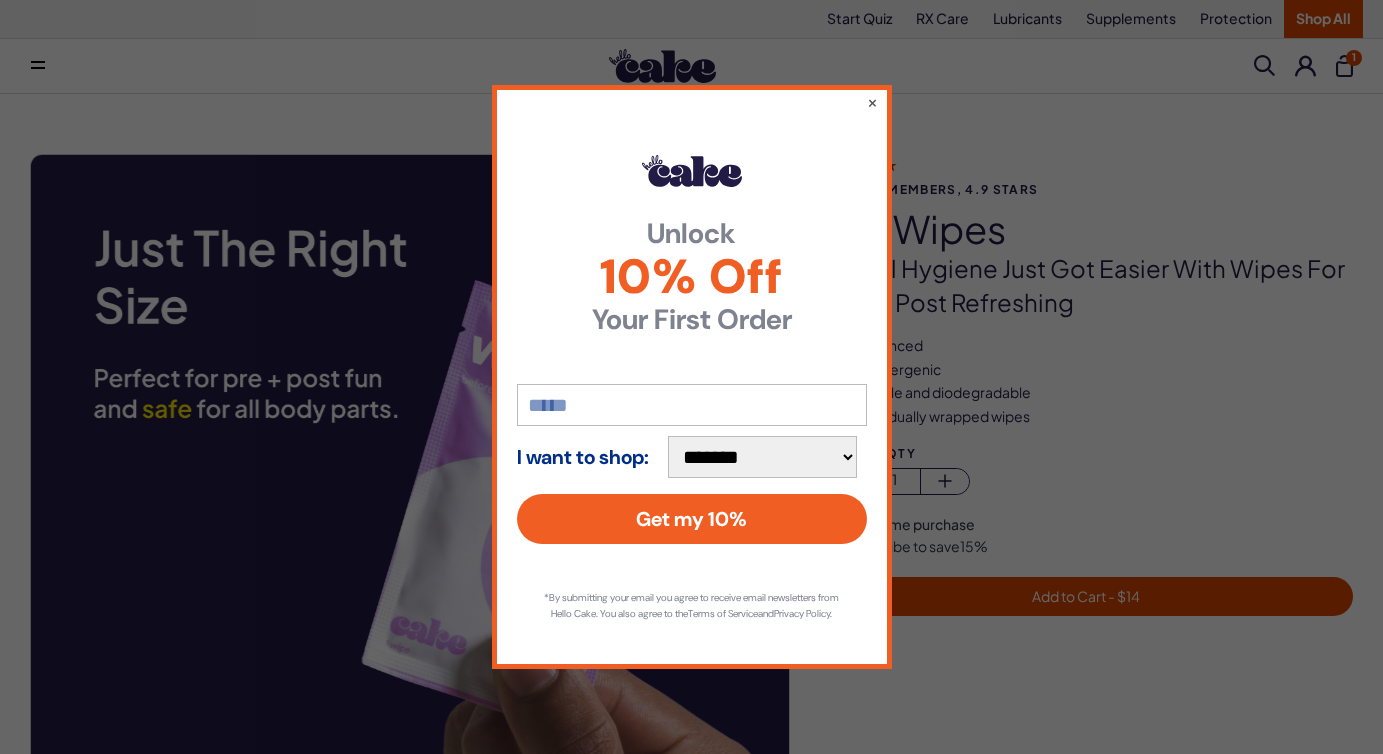 scroll, scrollTop: 0, scrollLeft: 0, axis: both 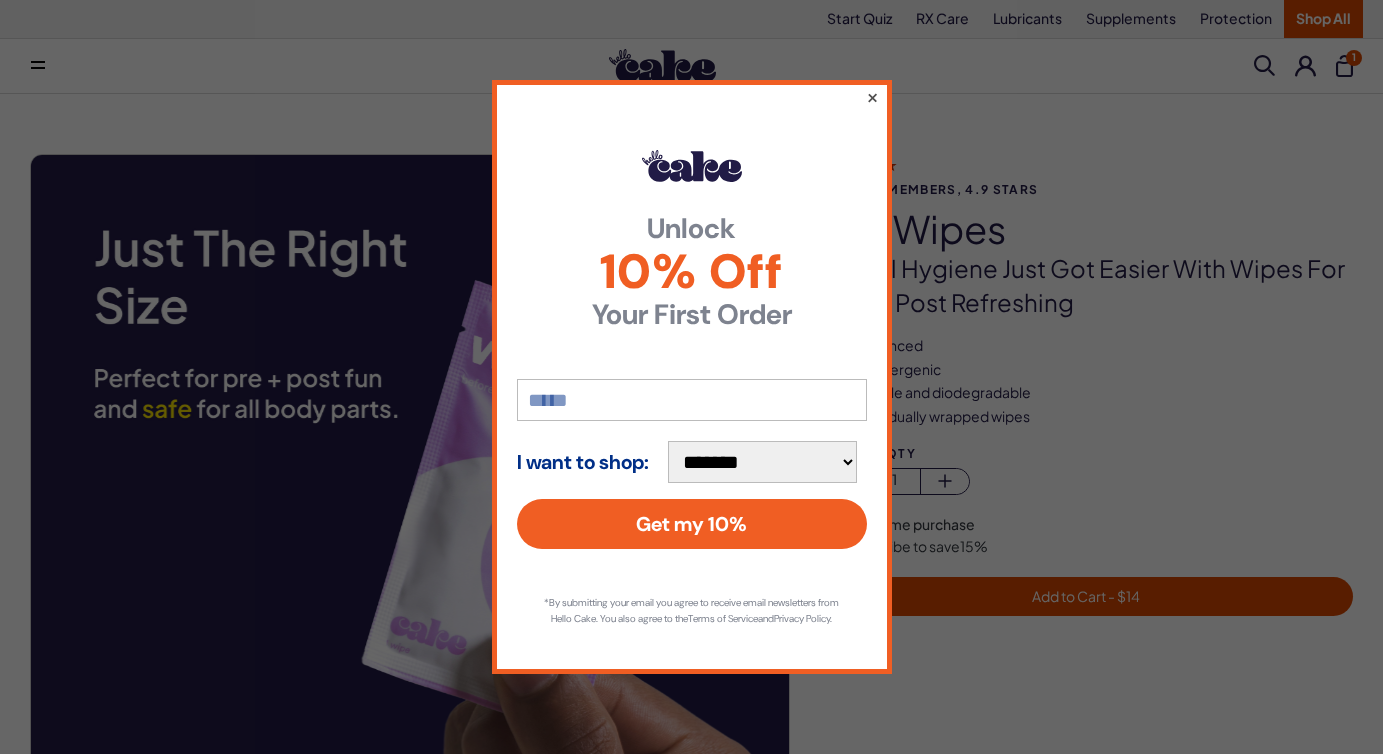 click on "×" at bounding box center (871, 97) 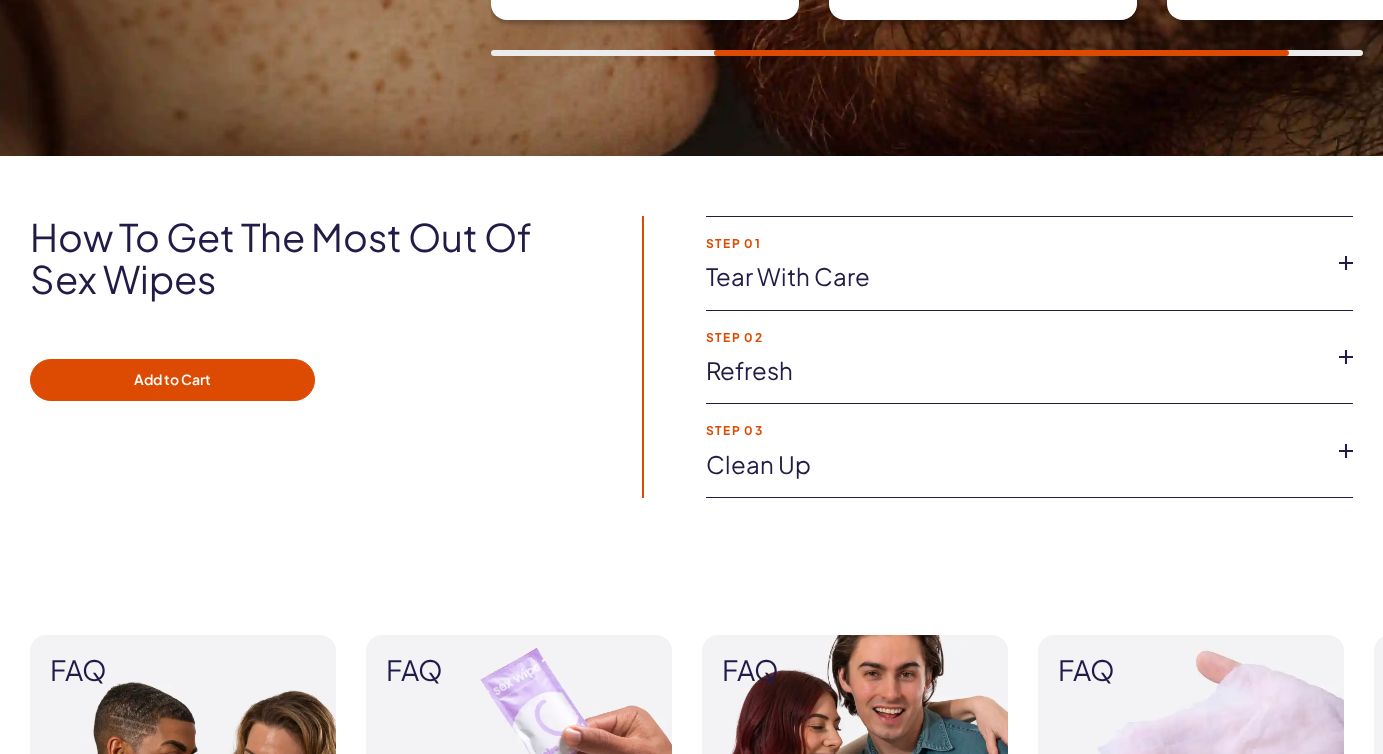 scroll, scrollTop: 0, scrollLeft: 0, axis: both 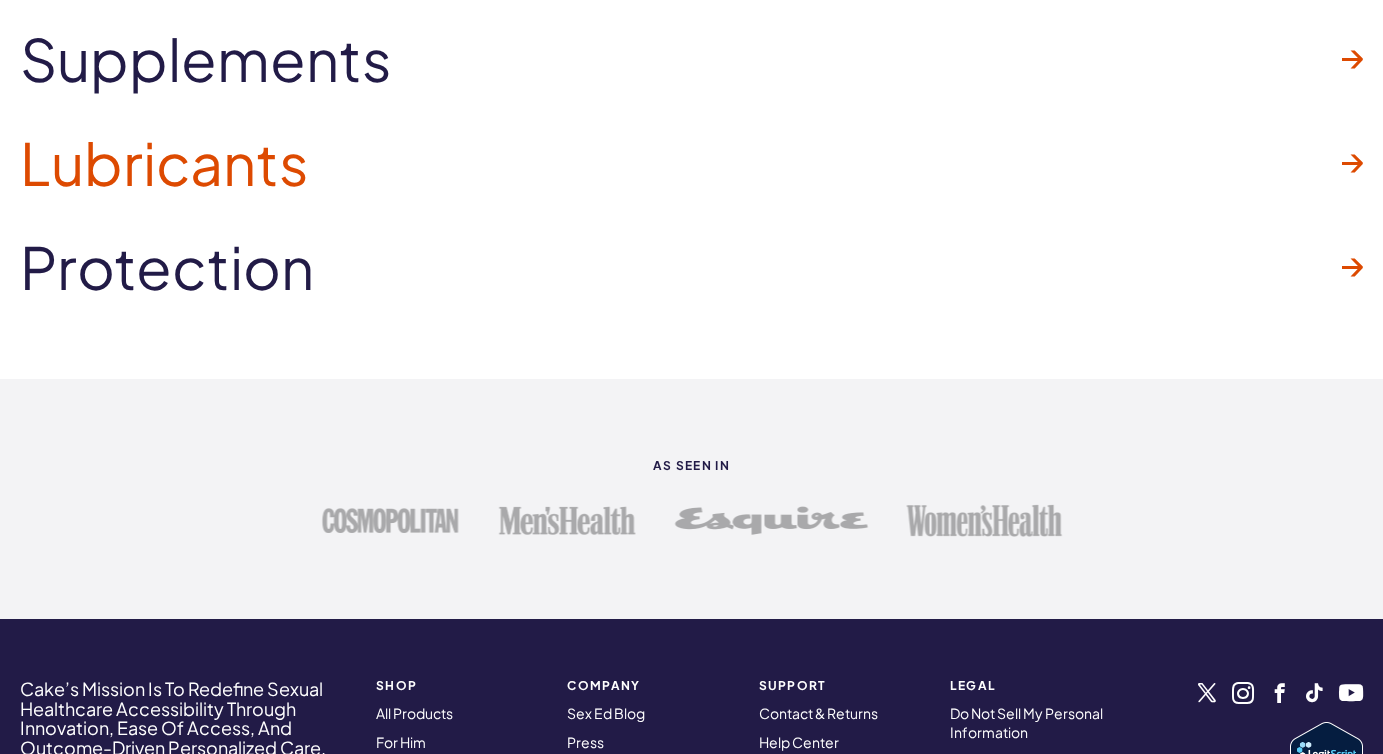 click on "Lubricants" at bounding box center [164, 163] 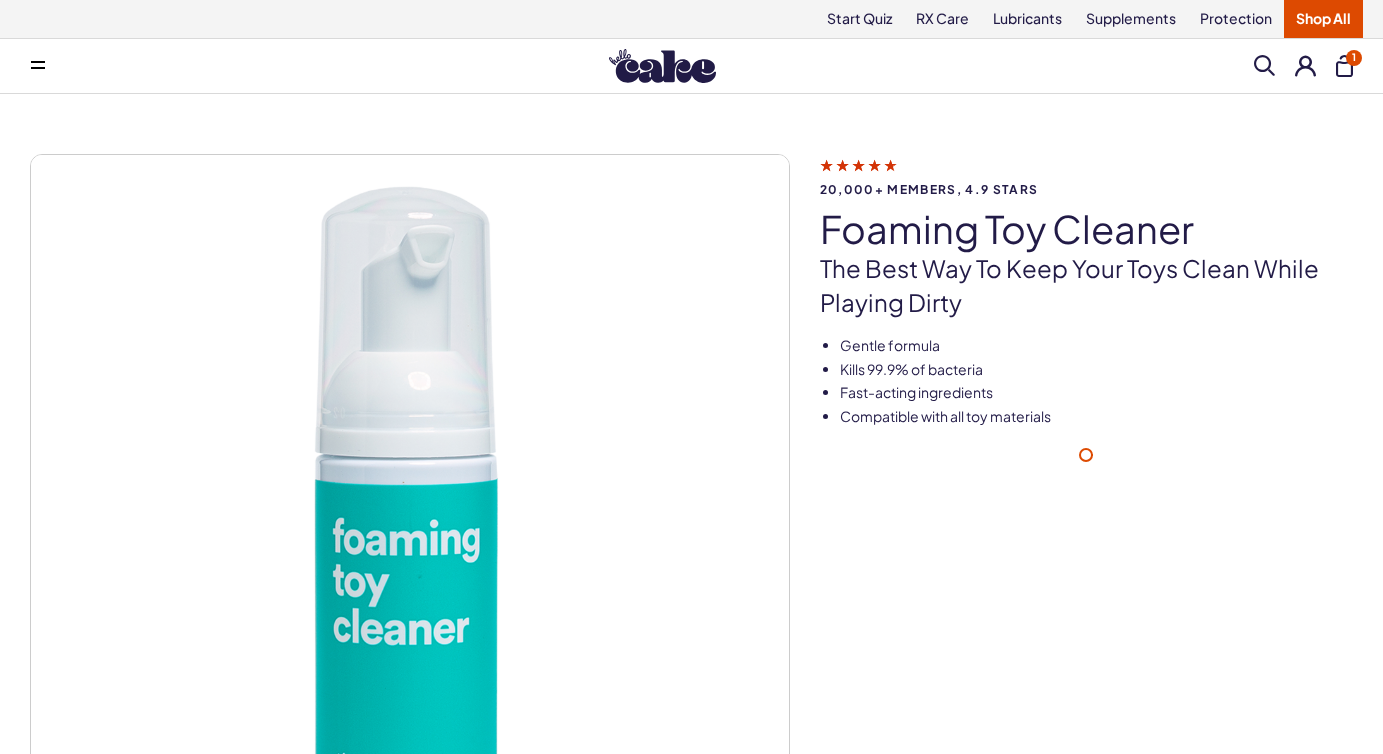 scroll, scrollTop: 0, scrollLeft: 0, axis: both 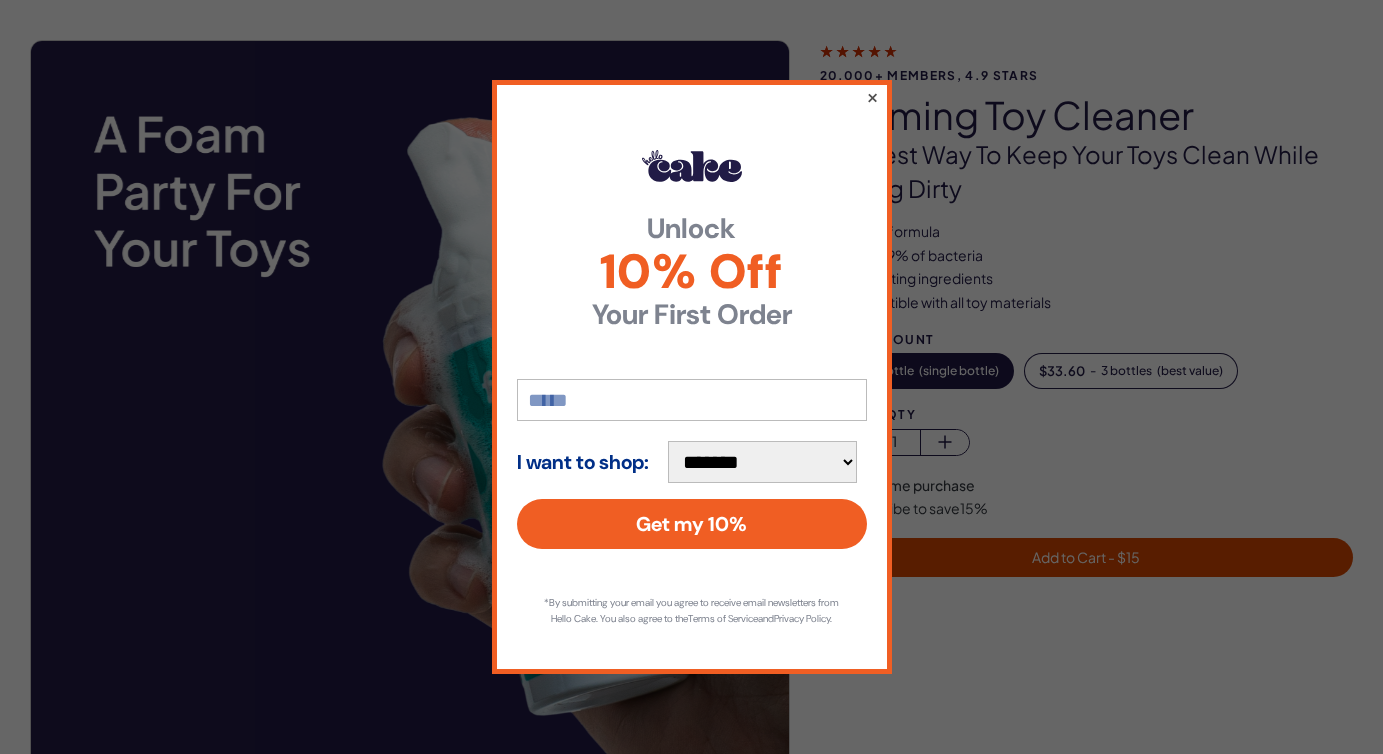 click on "×" at bounding box center [871, 97] 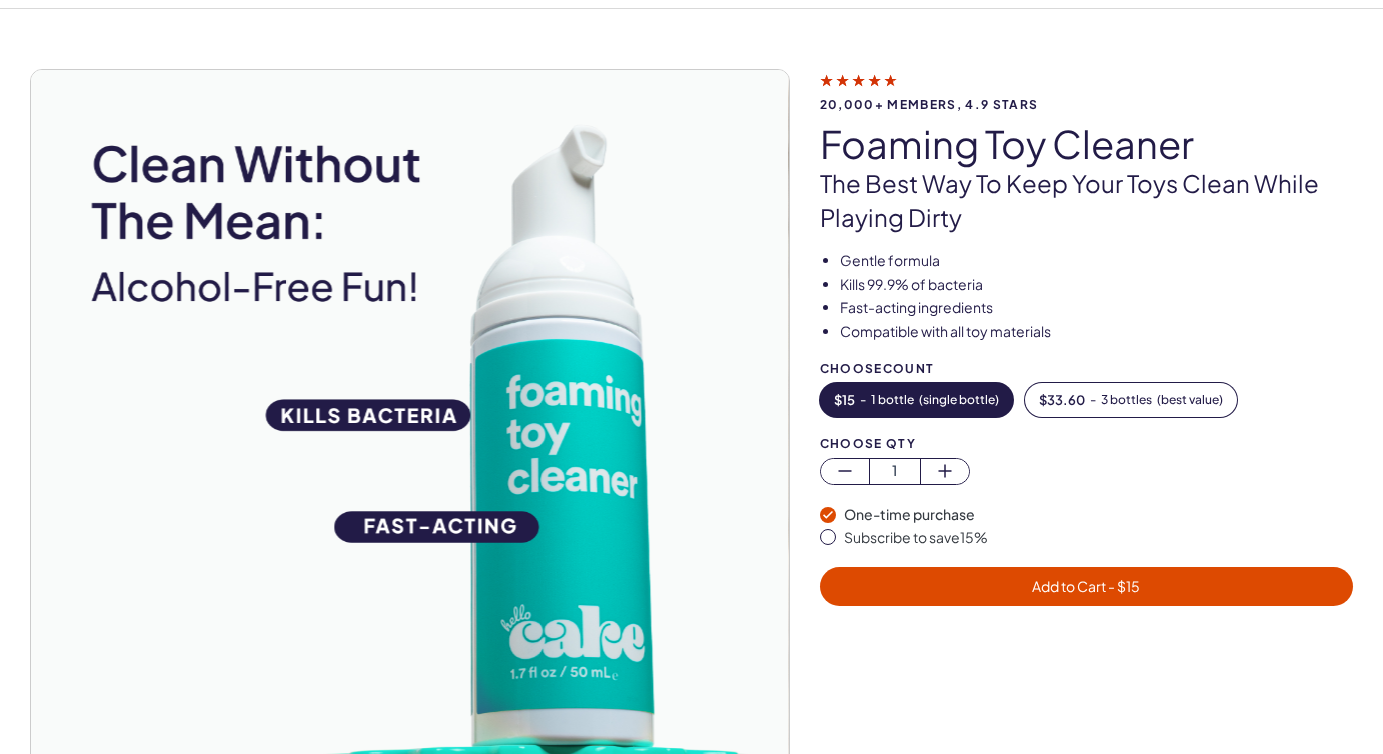 scroll, scrollTop: 0, scrollLeft: 0, axis: both 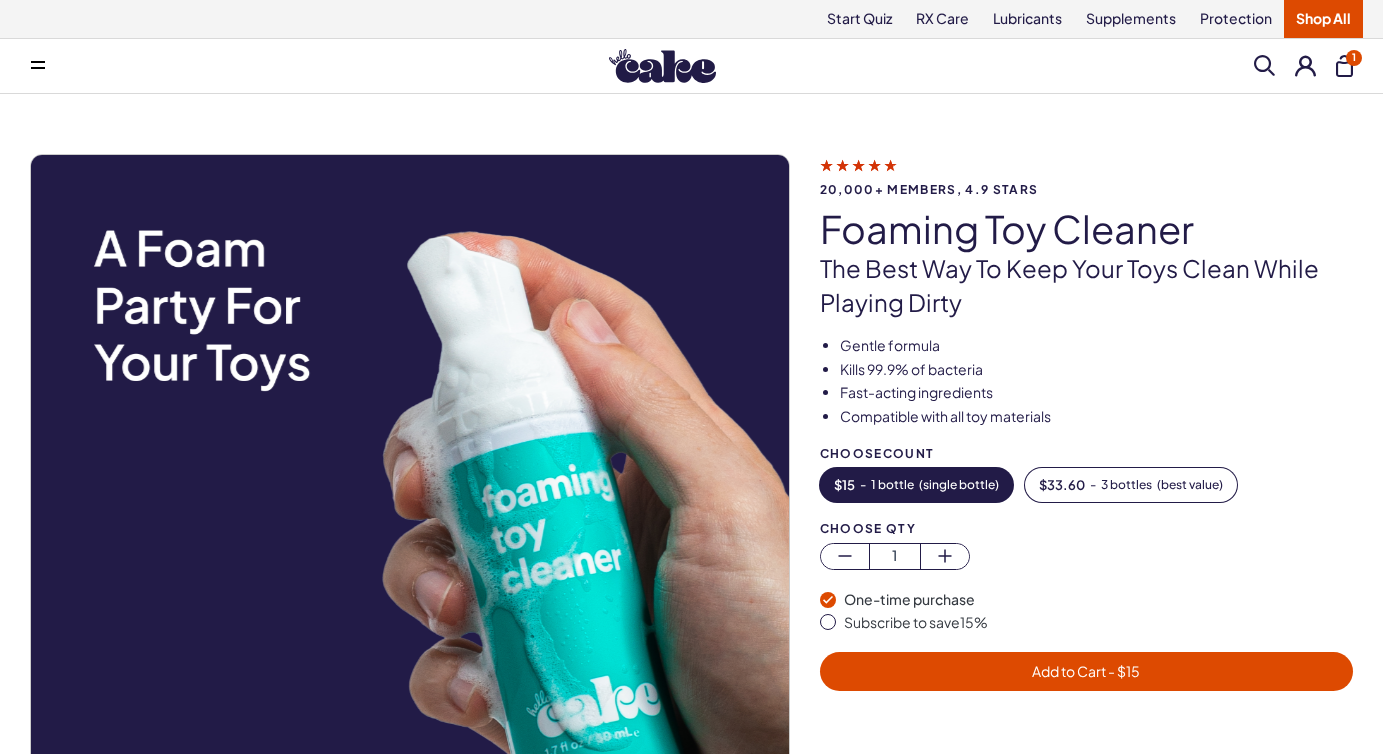 click on "Add to Cart   - $ 15" at bounding box center (1086, 671) 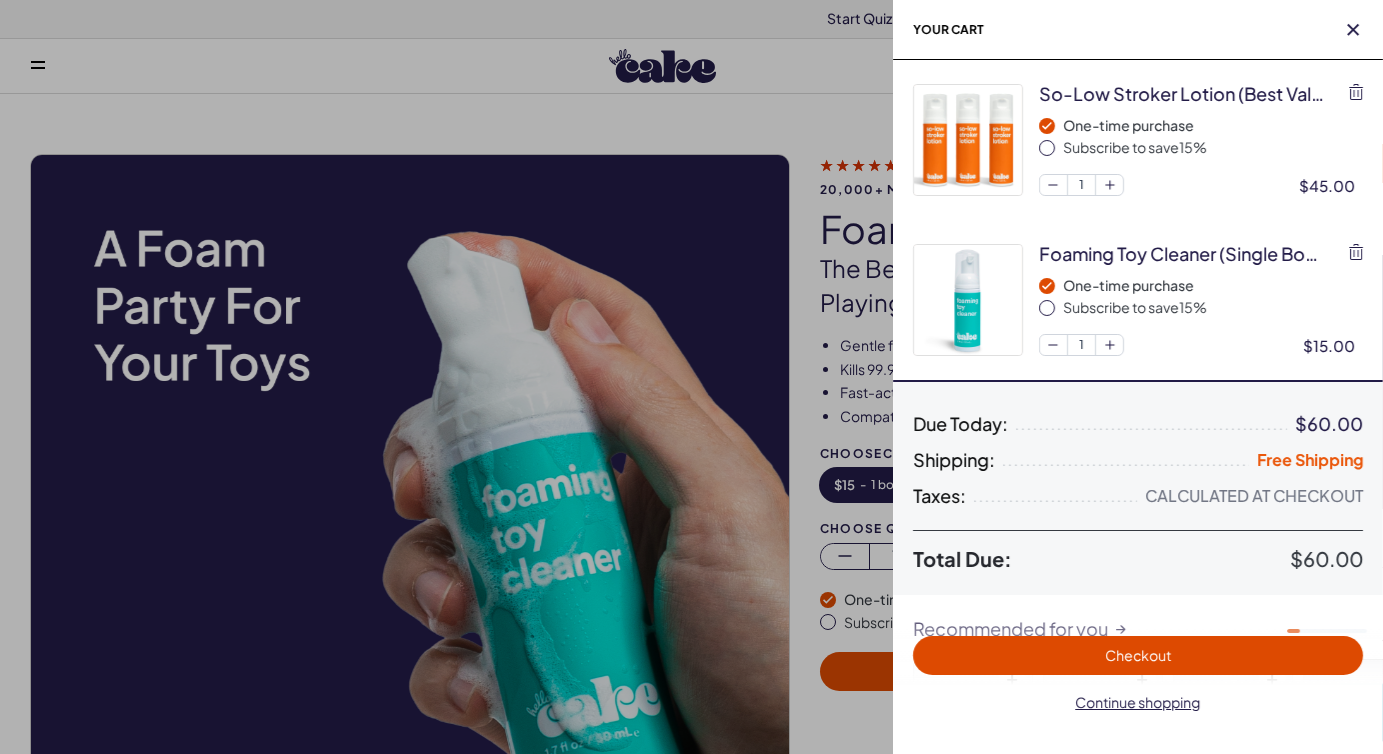 scroll, scrollTop: 0, scrollLeft: 0, axis: both 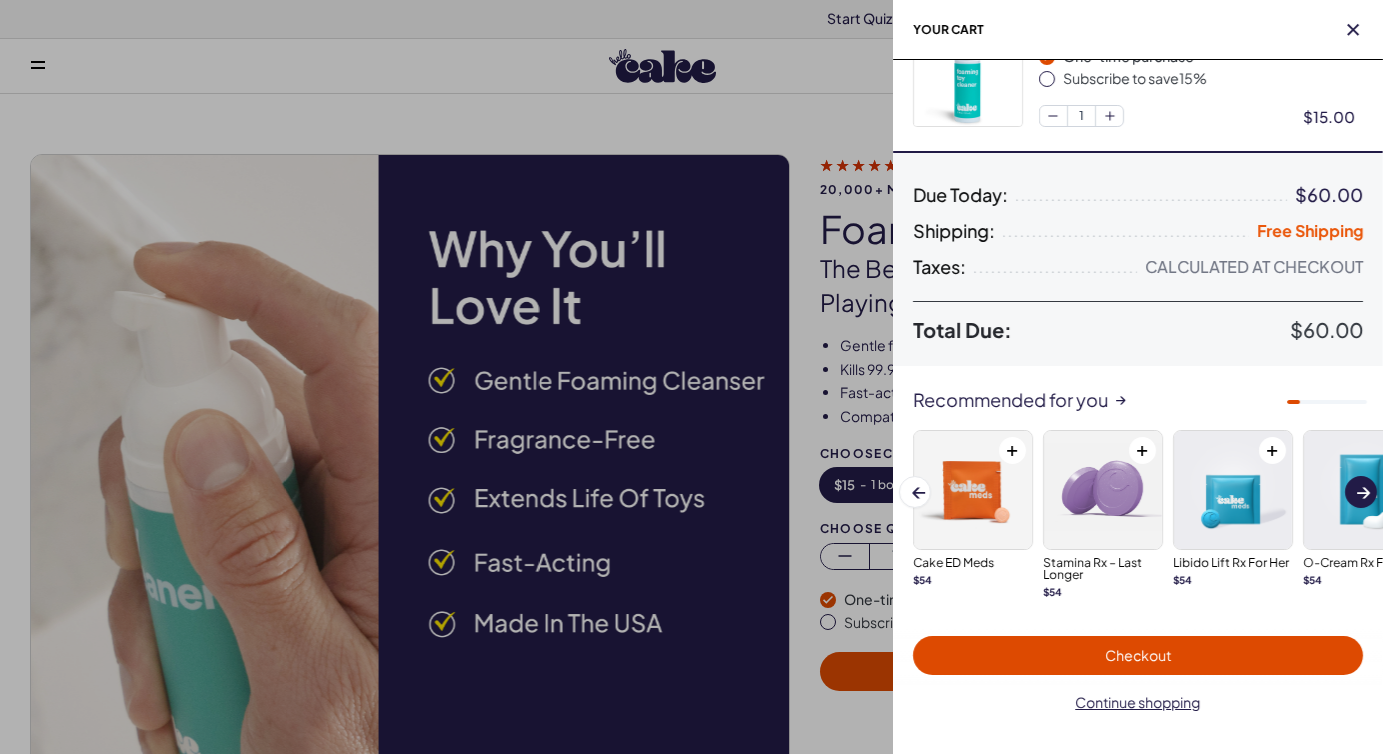 click at bounding box center (1363, 493) 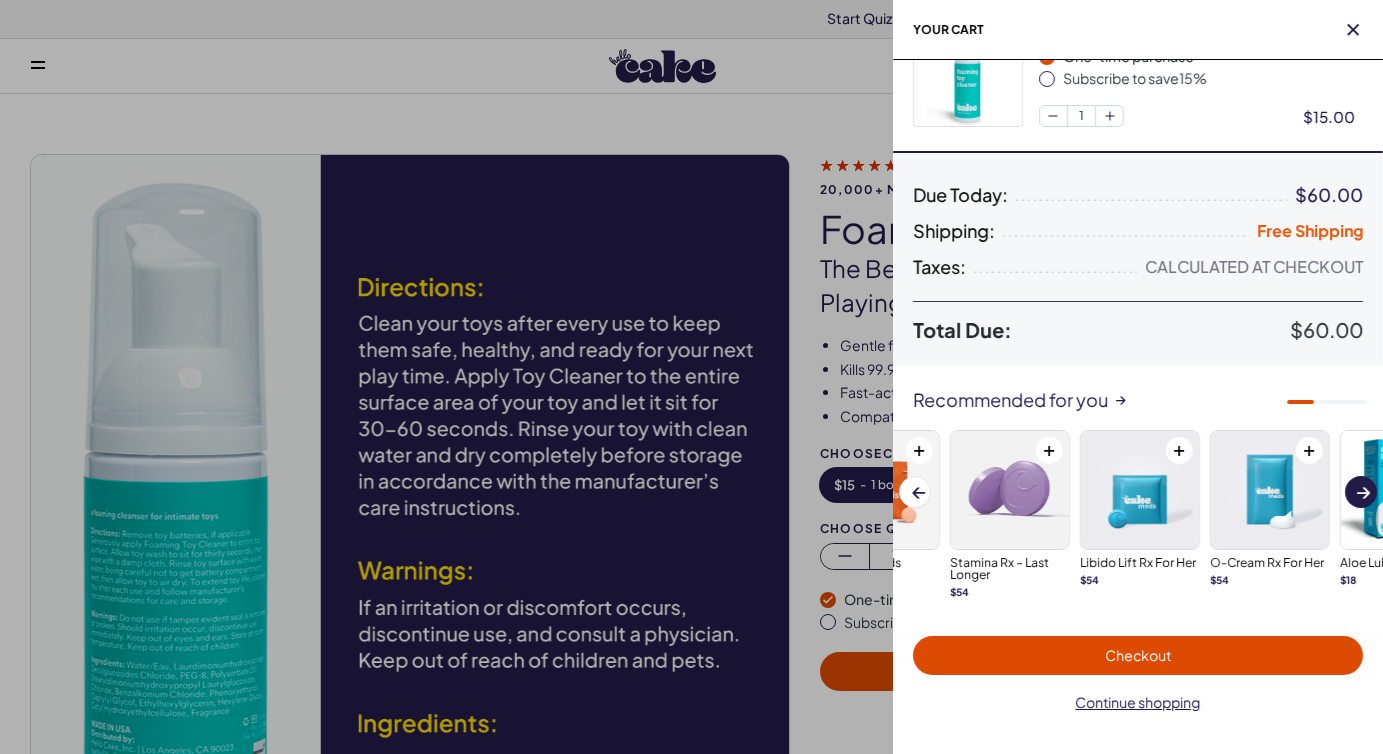 click at bounding box center [1363, 493] 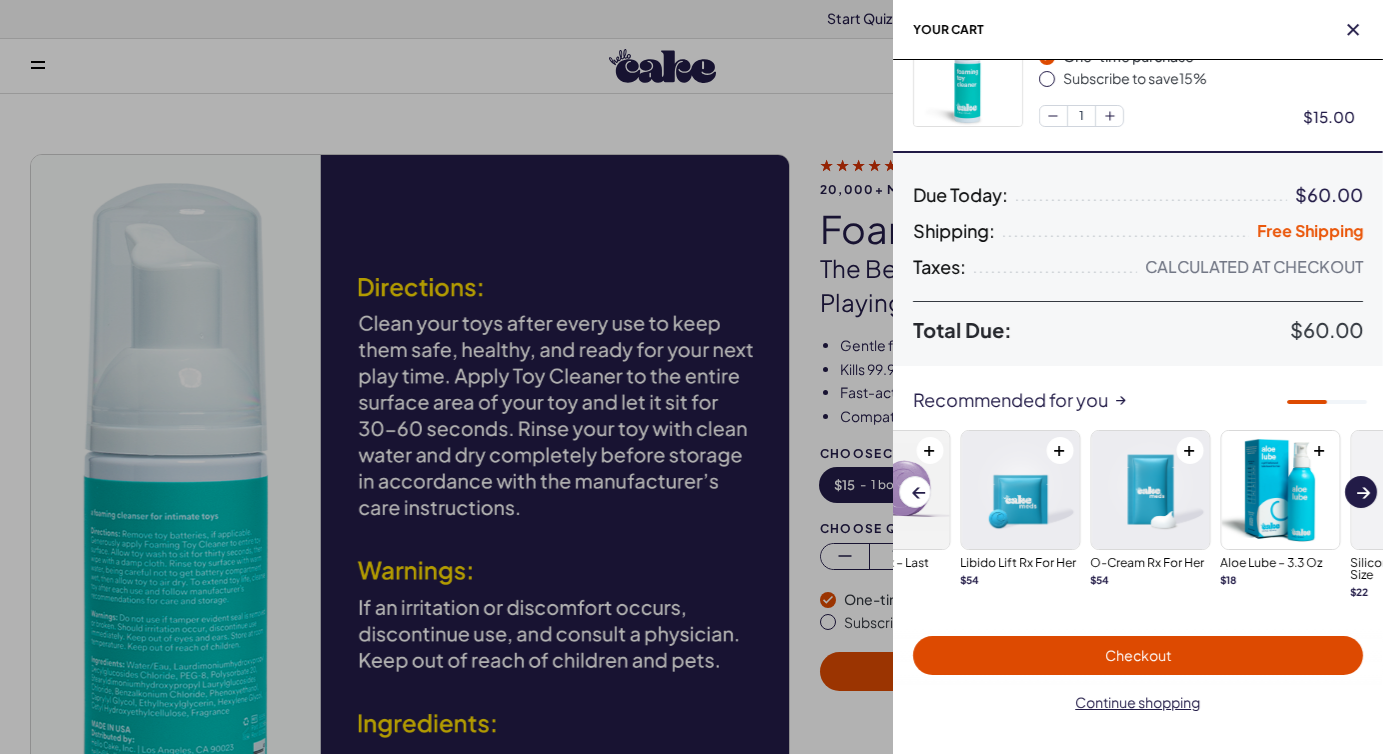 click at bounding box center (1363, 493) 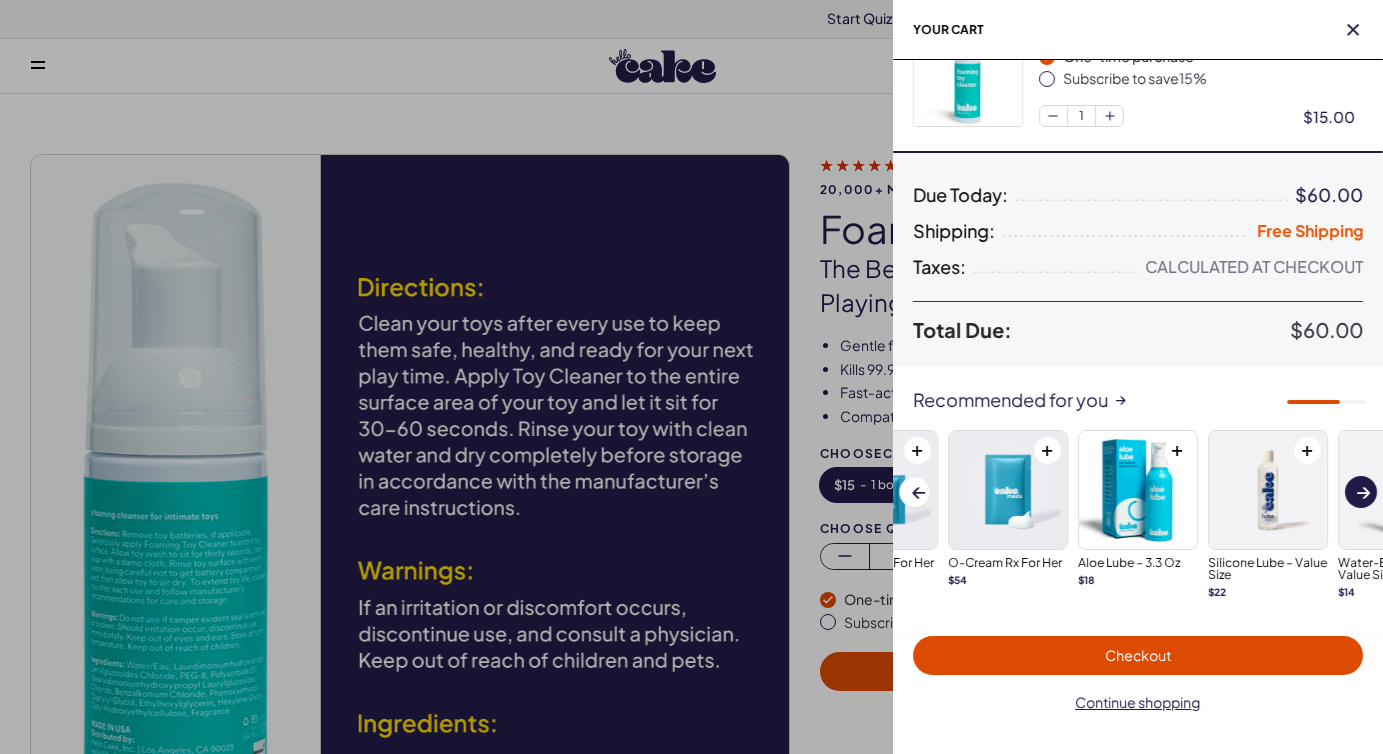click at bounding box center (1363, 493) 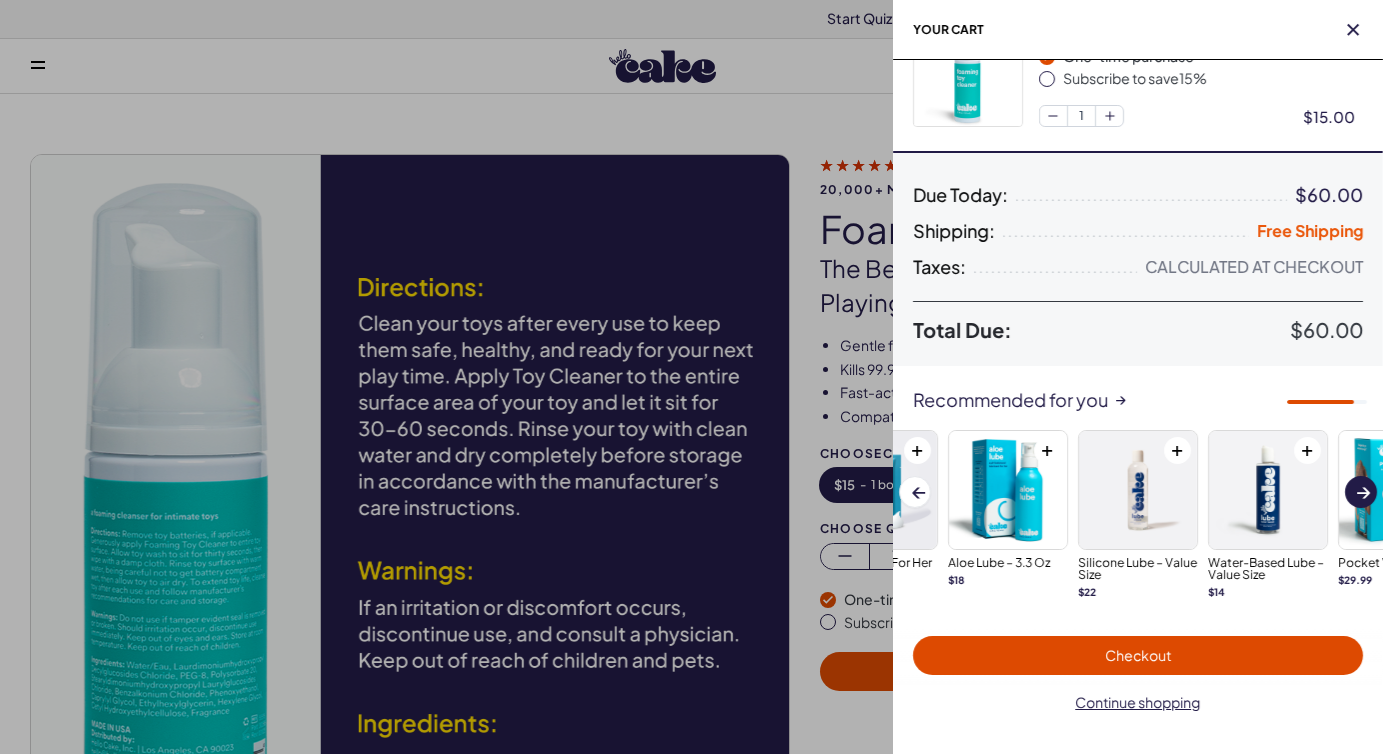 click at bounding box center [1363, 493] 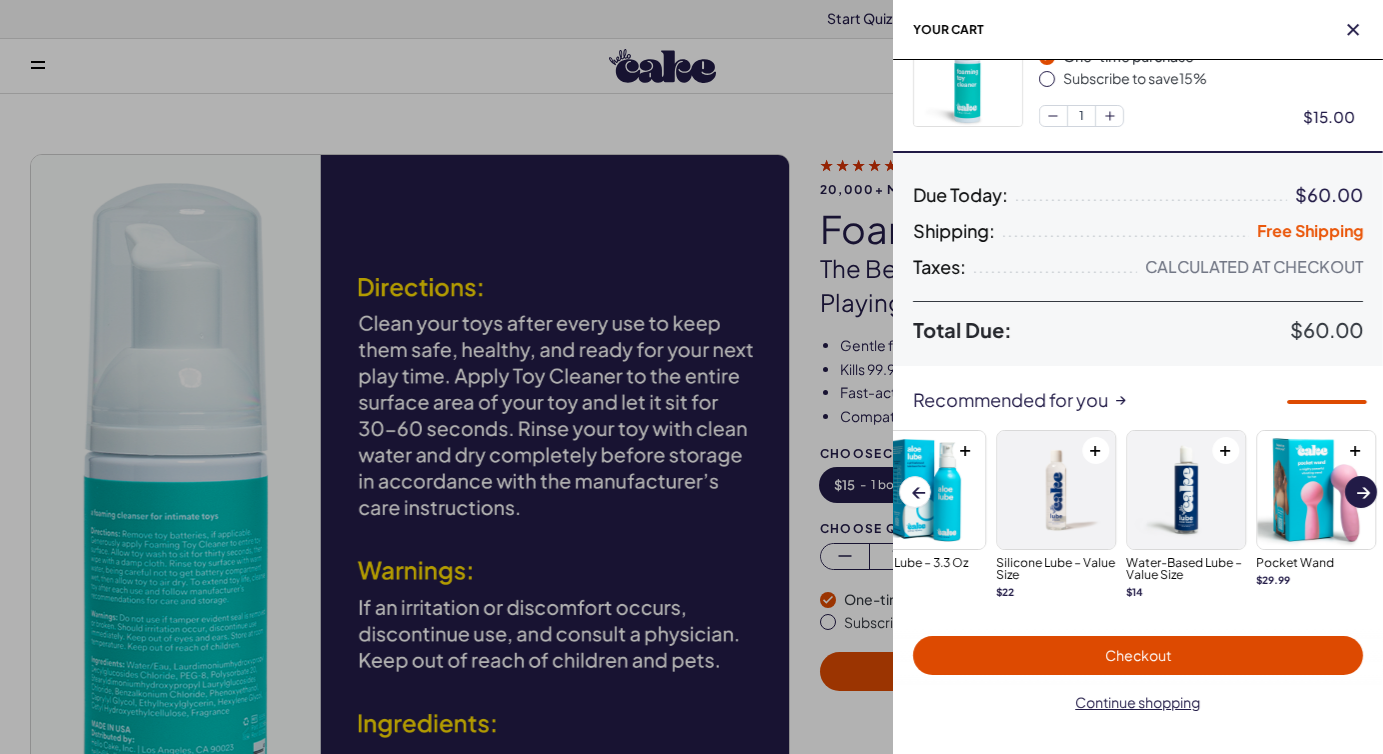 click at bounding box center [1363, 493] 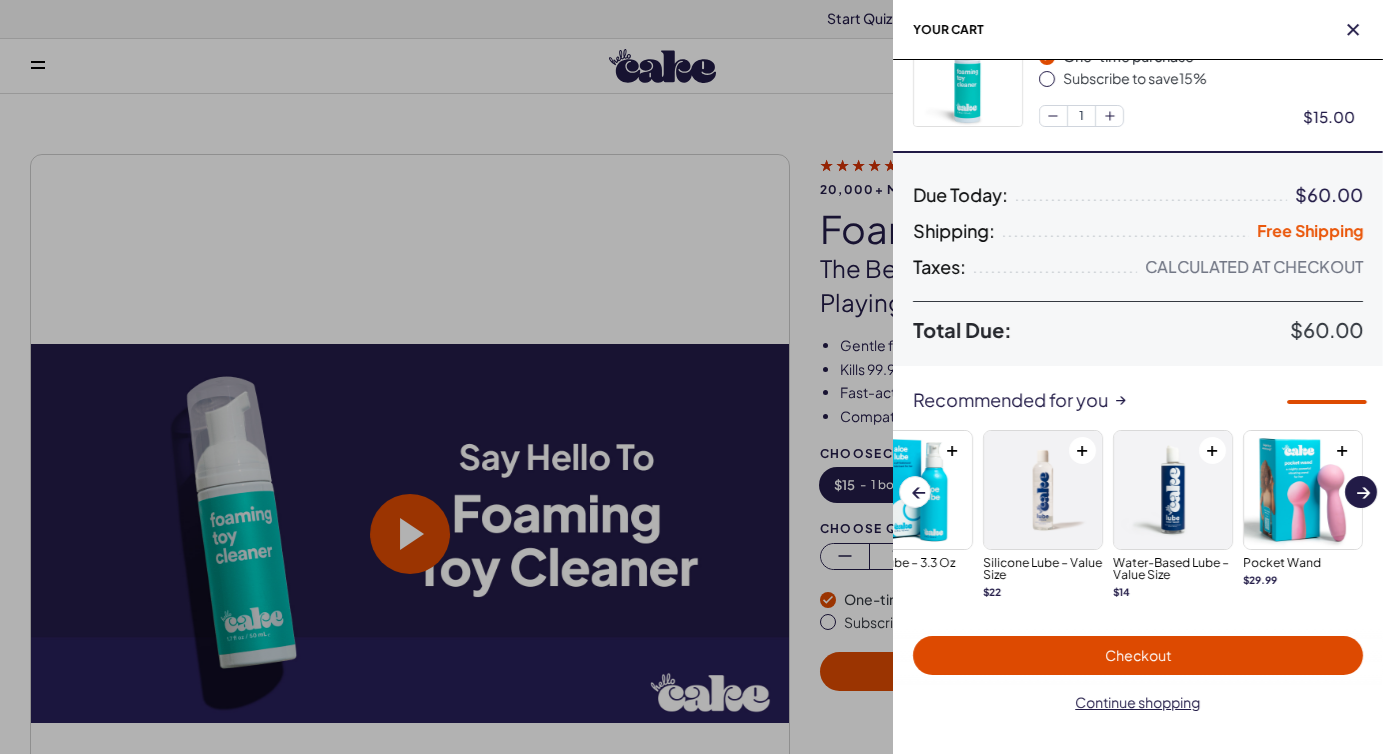 click at bounding box center (1363, 493) 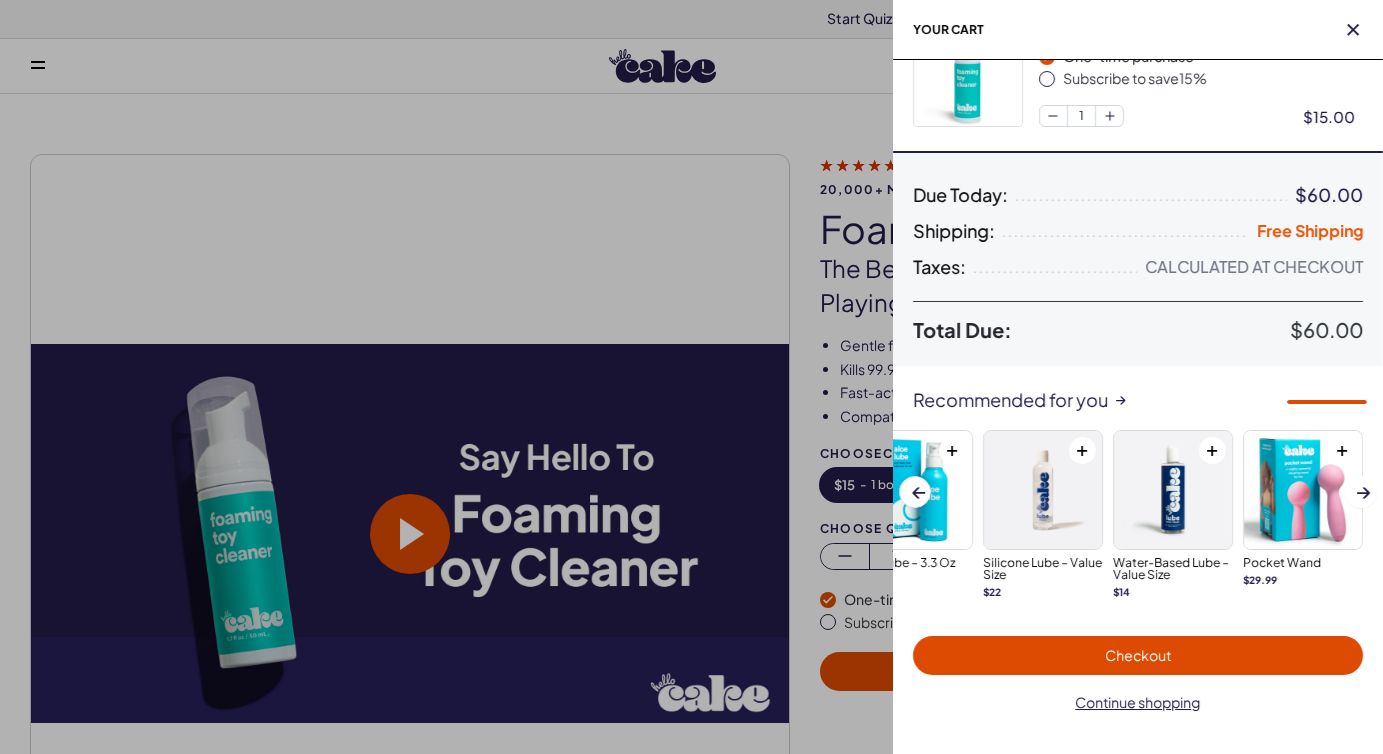 click on "Checkout" at bounding box center (1138, 655) 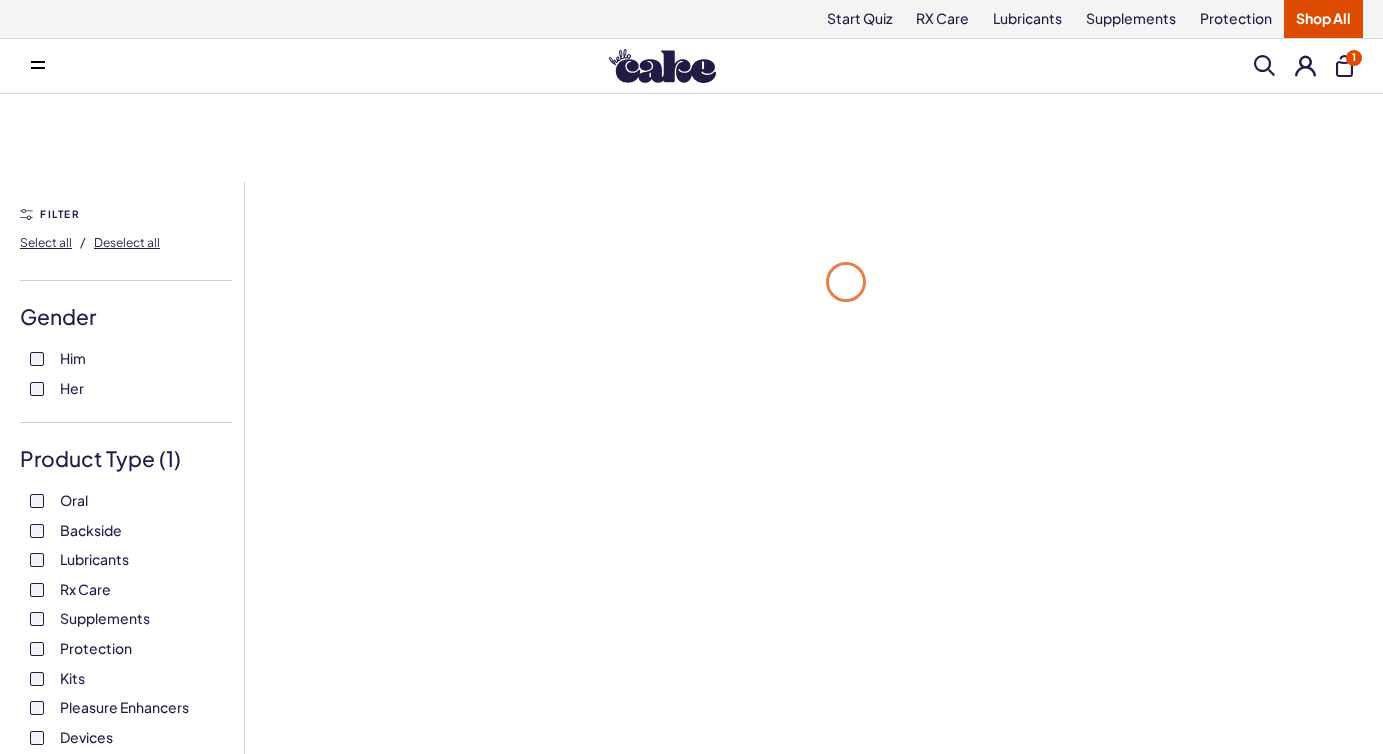 scroll, scrollTop: 0, scrollLeft: 0, axis: both 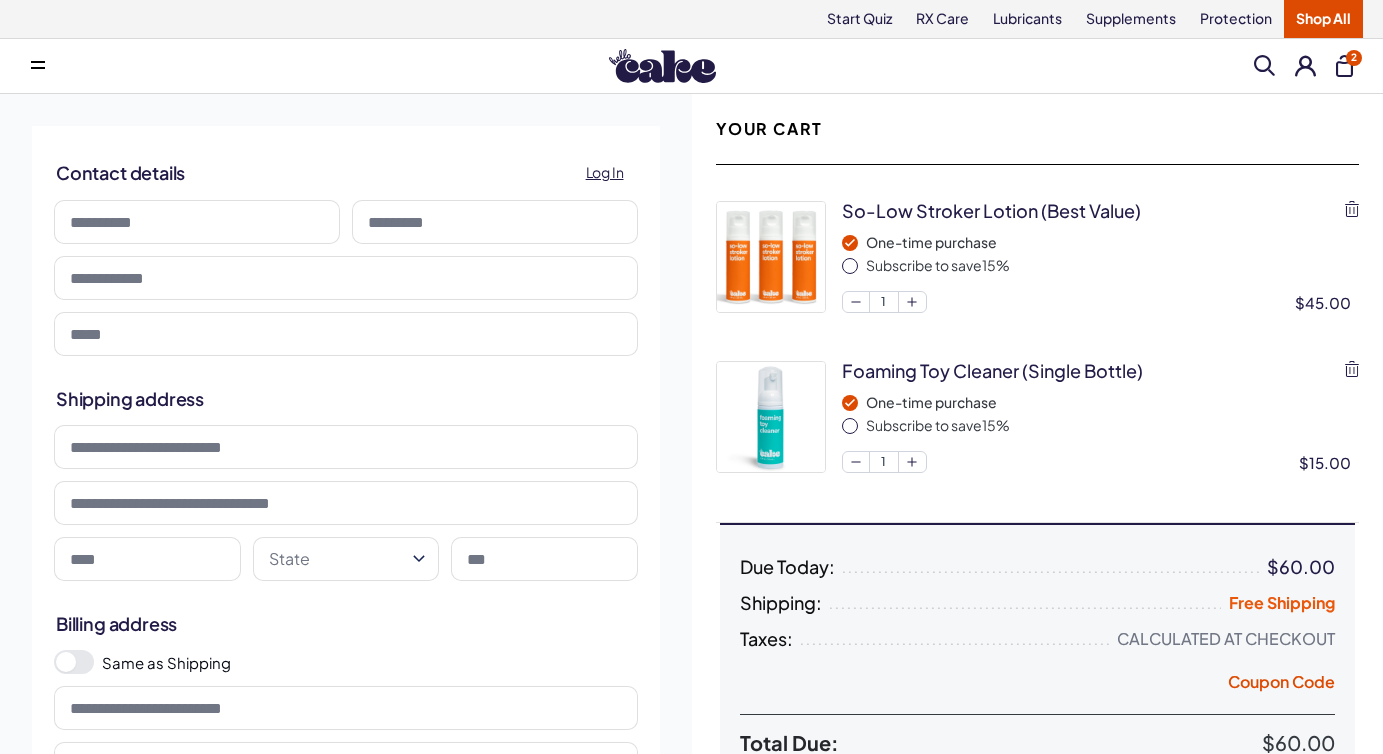 click at bounding box center [197, 222] 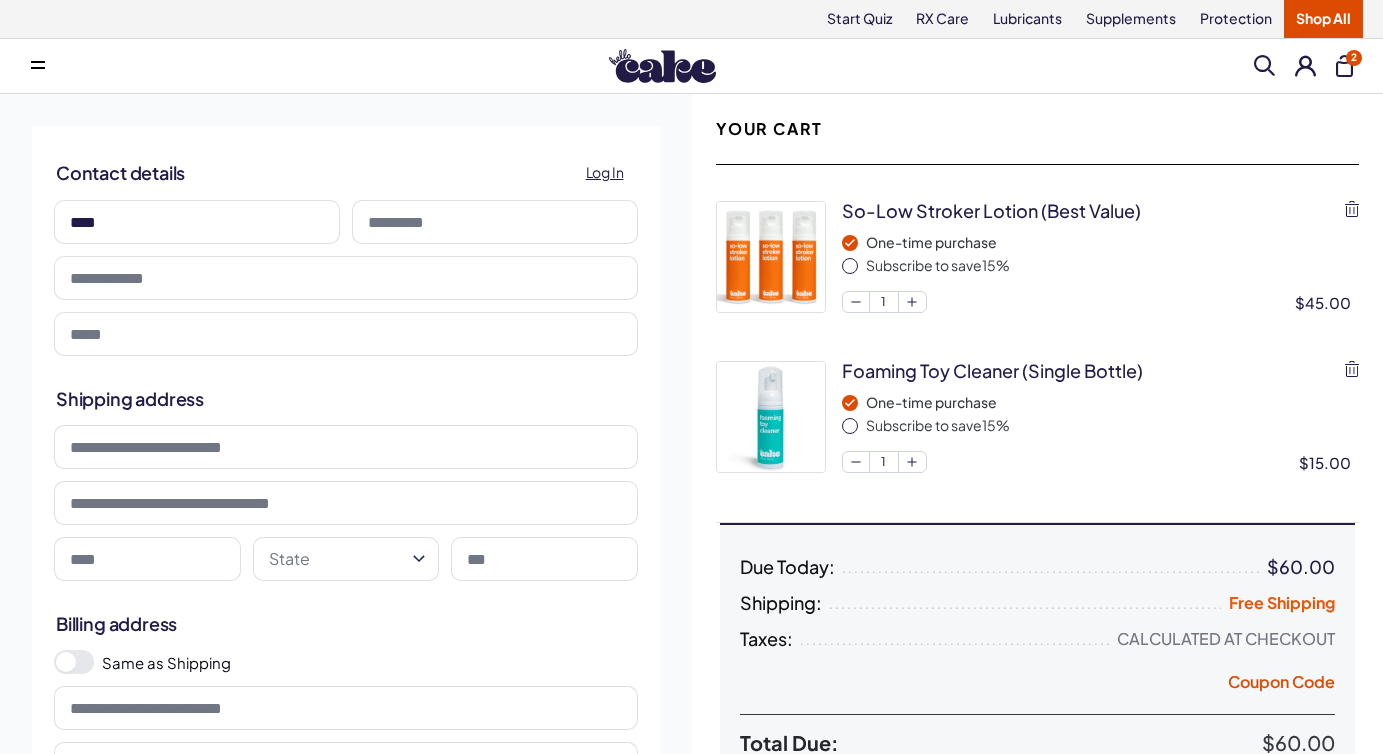 type on "****" 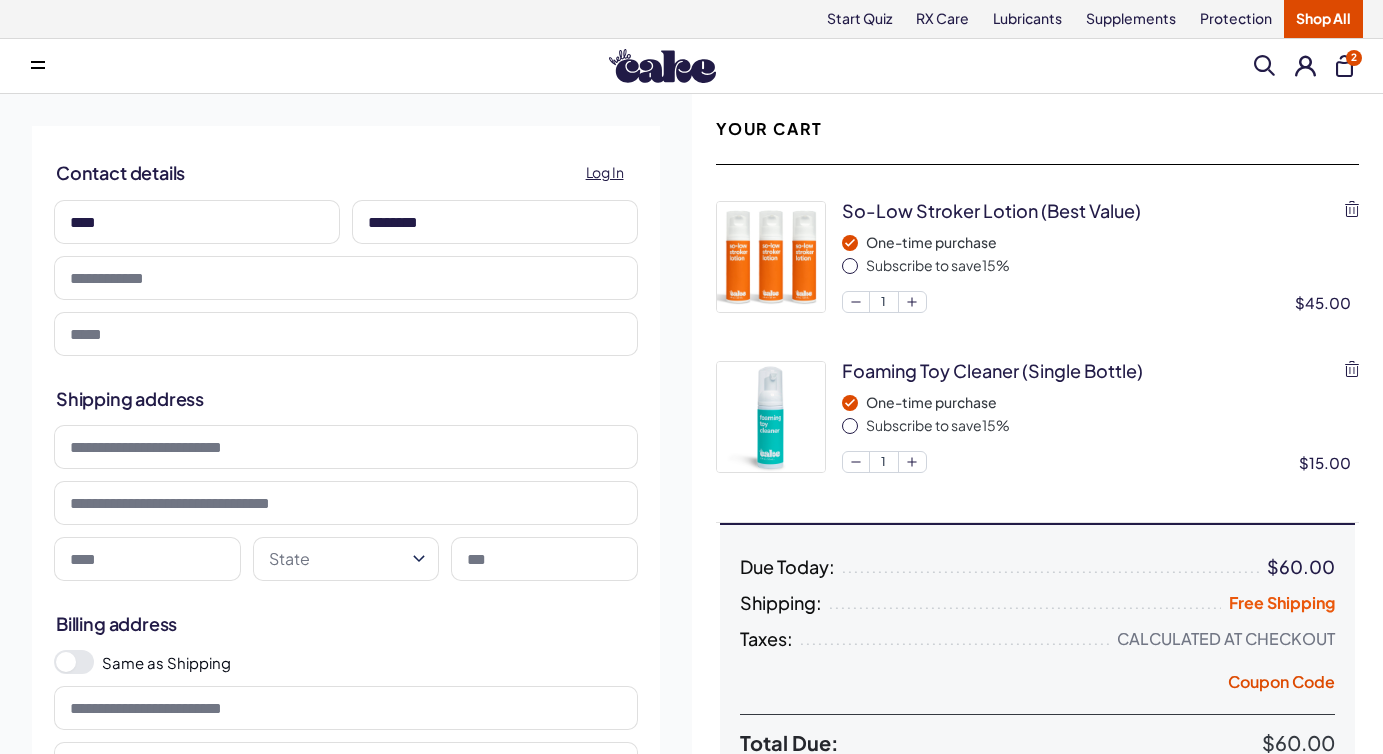 type on "********" 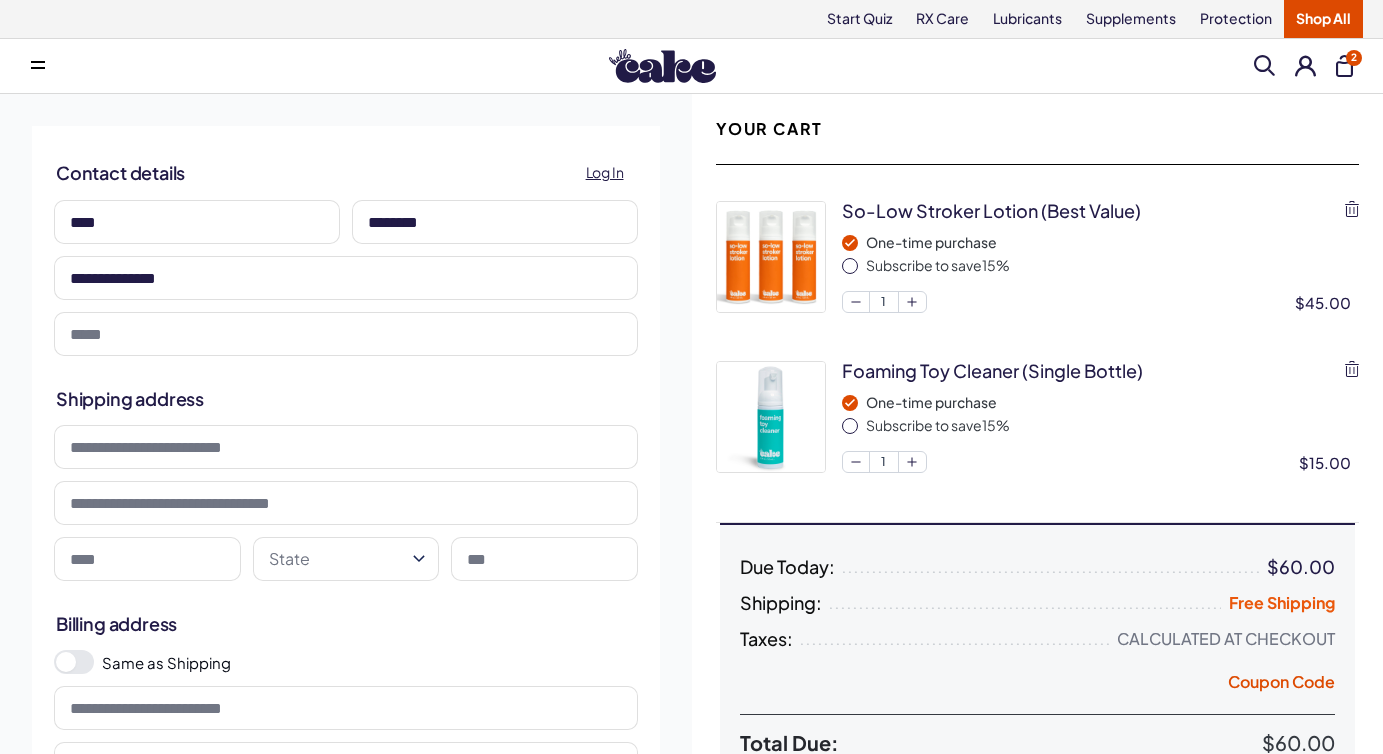type on "**********" 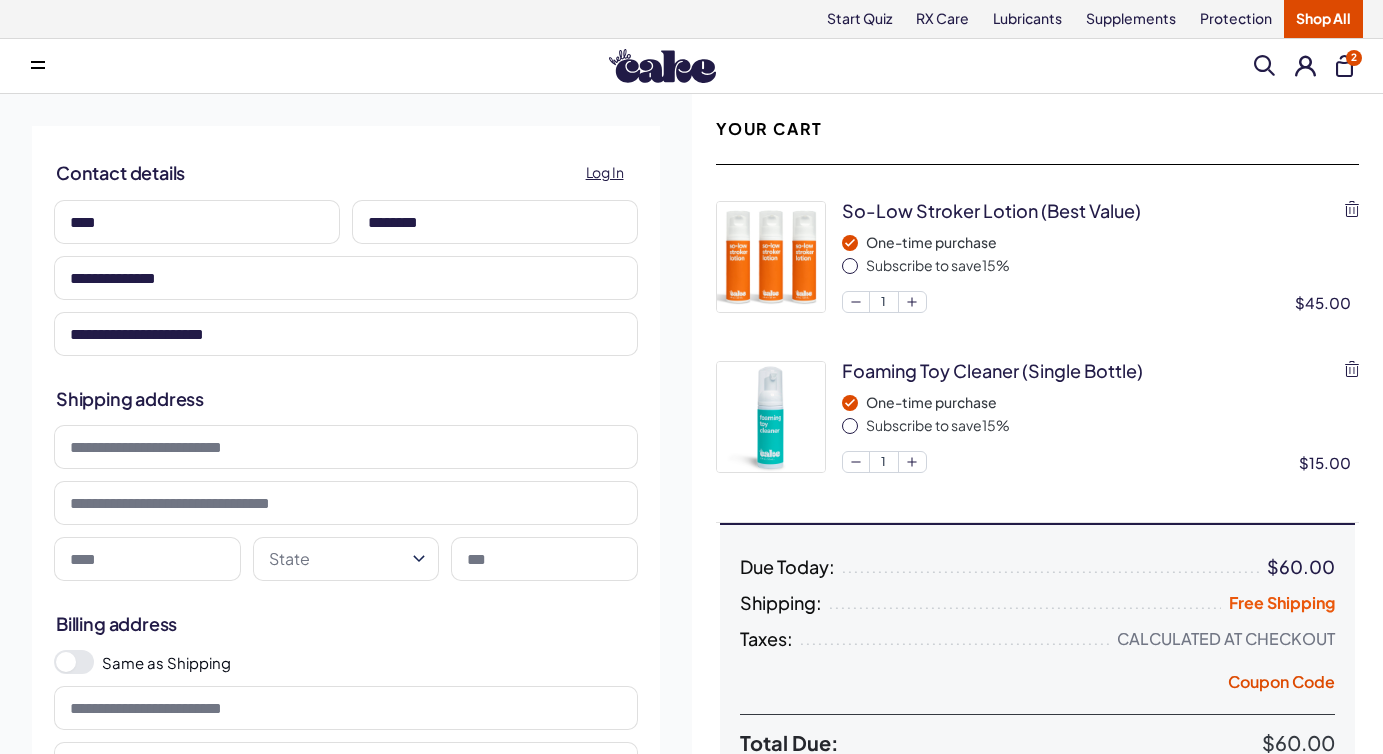 type on "**********" 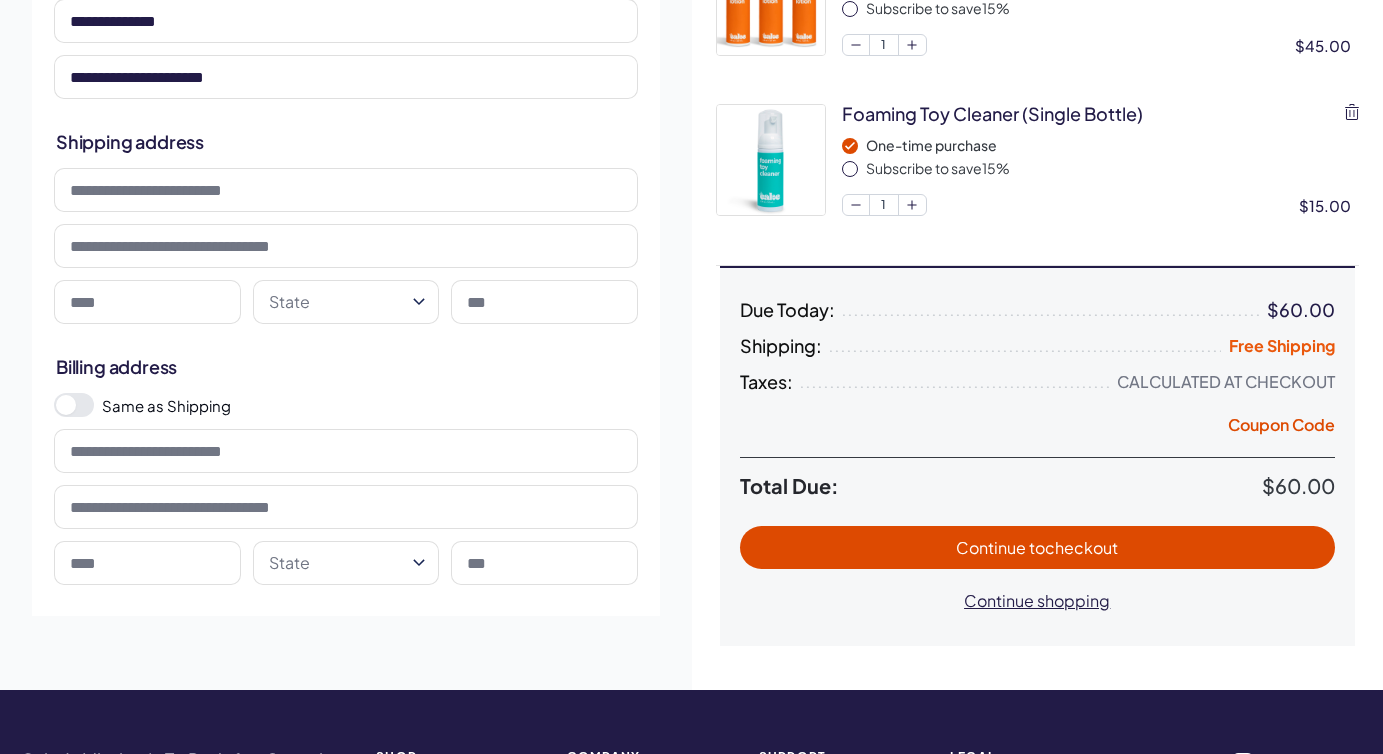 scroll, scrollTop: 291, scrollLeft: 0, axis: vertical 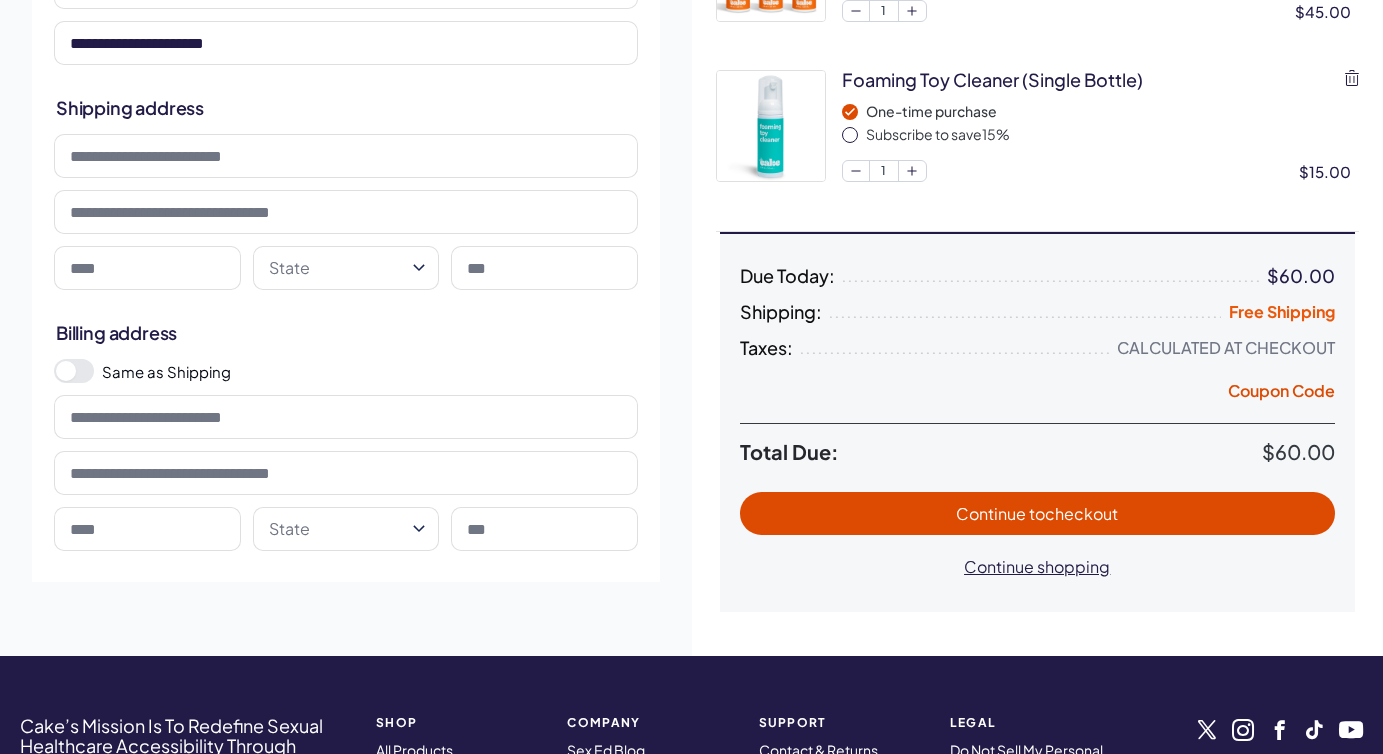 click at bounding box center (346, 156) 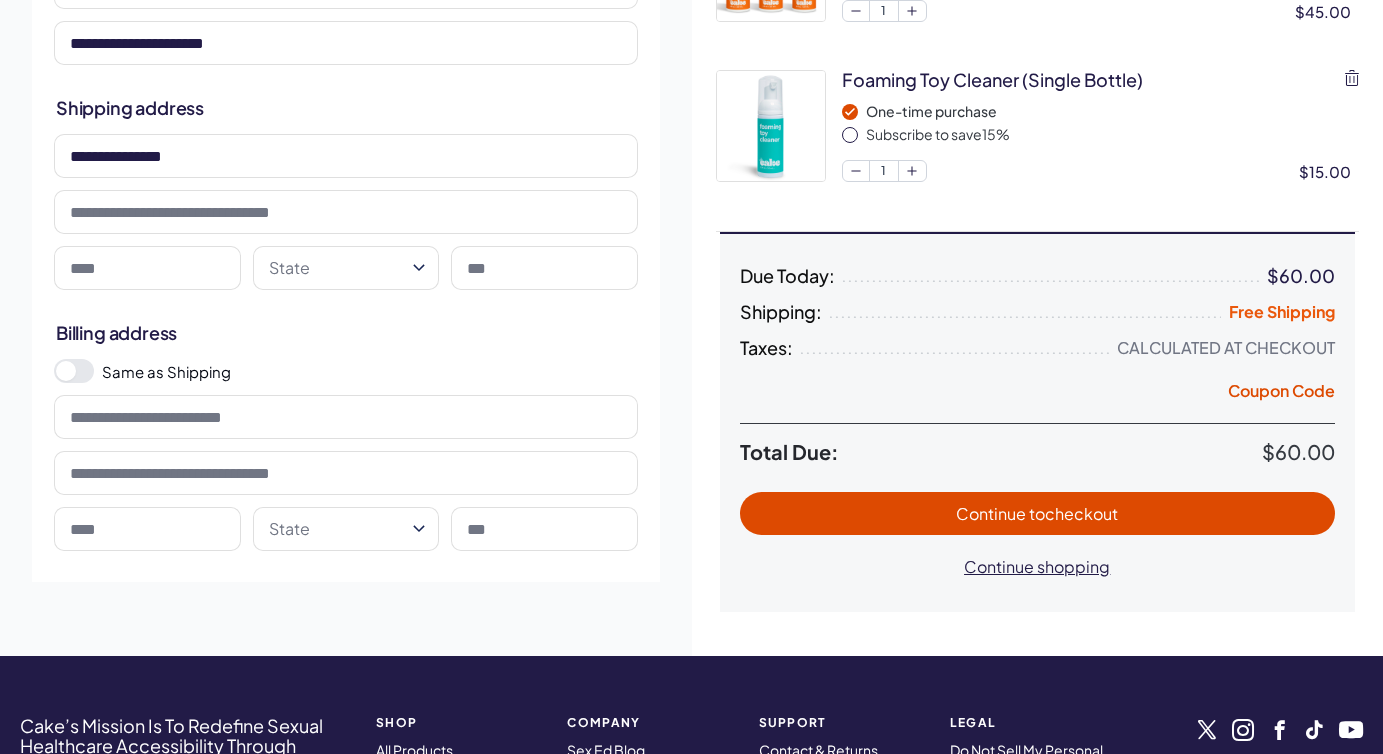 type on "**********" 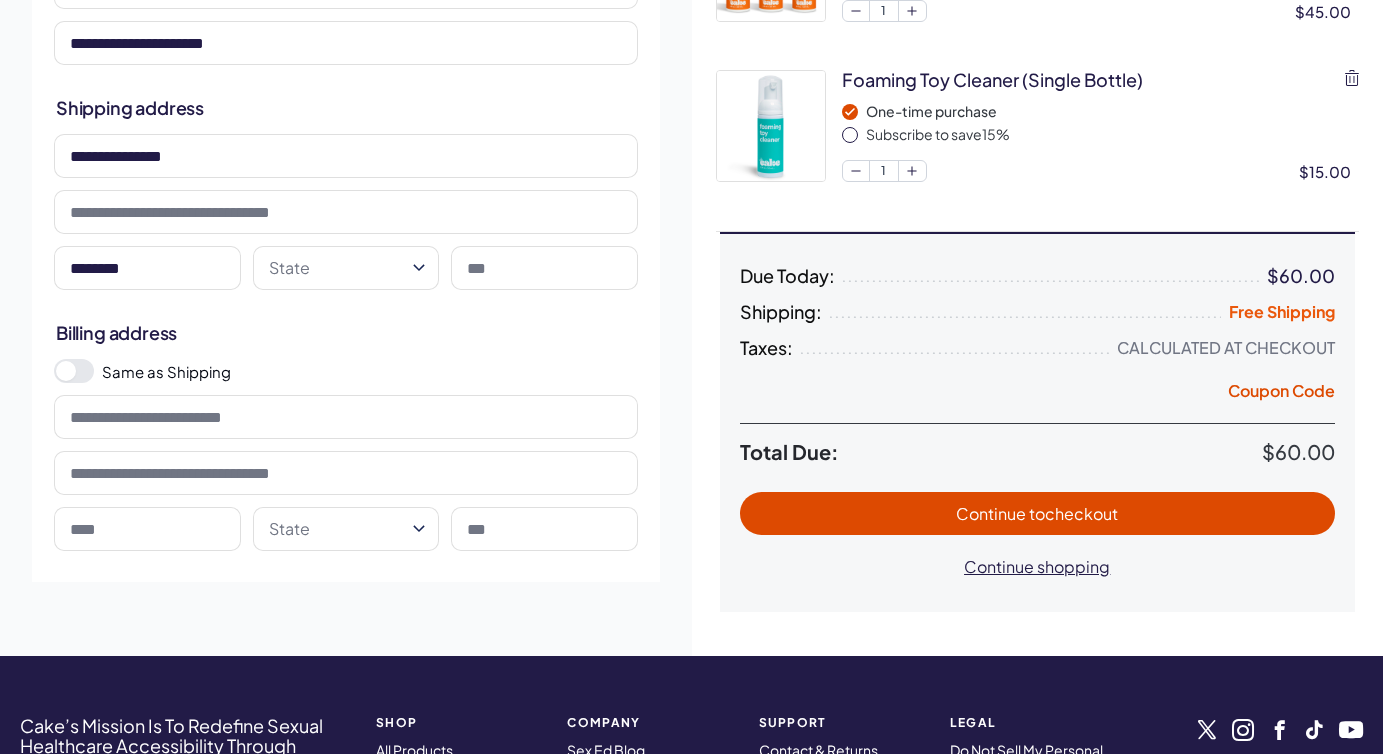 type on "********" 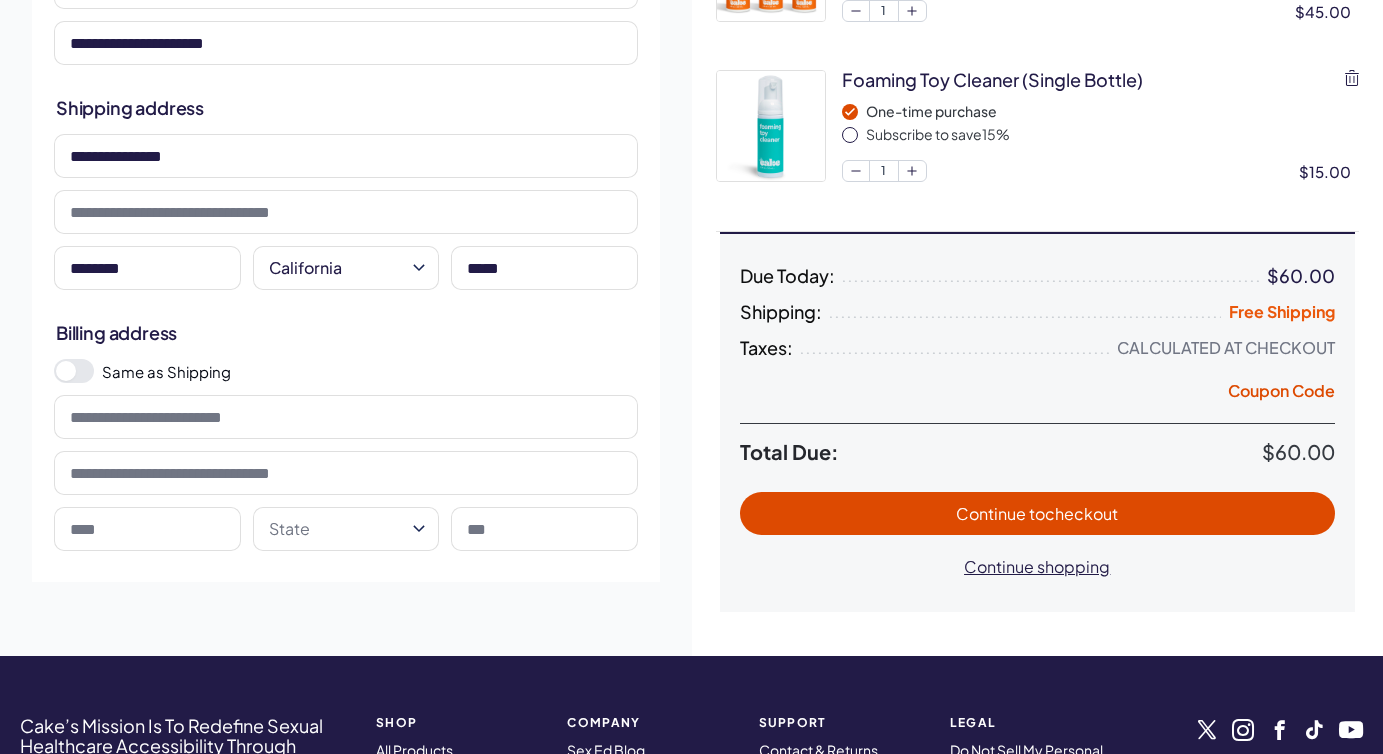 type on "*****" 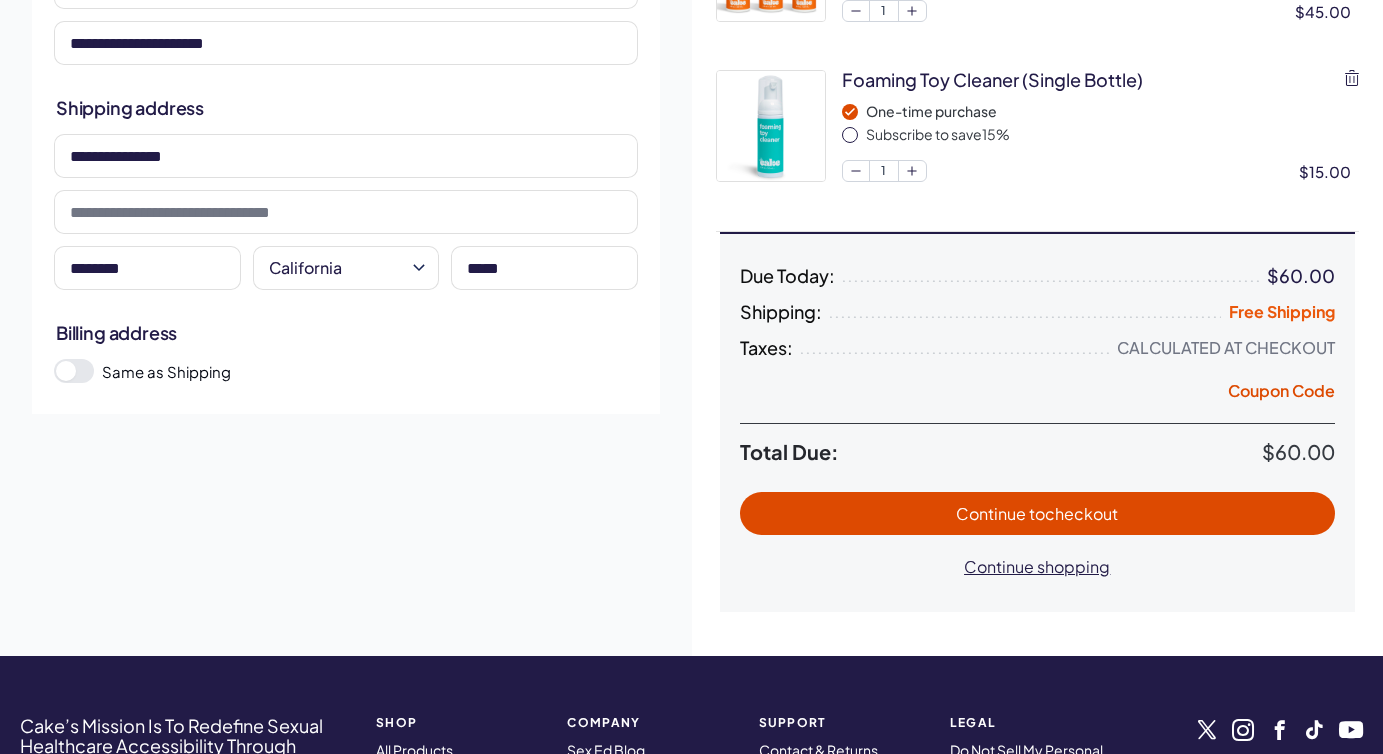click on "Continue   to  checkout" at bounding box center (1038, 513) 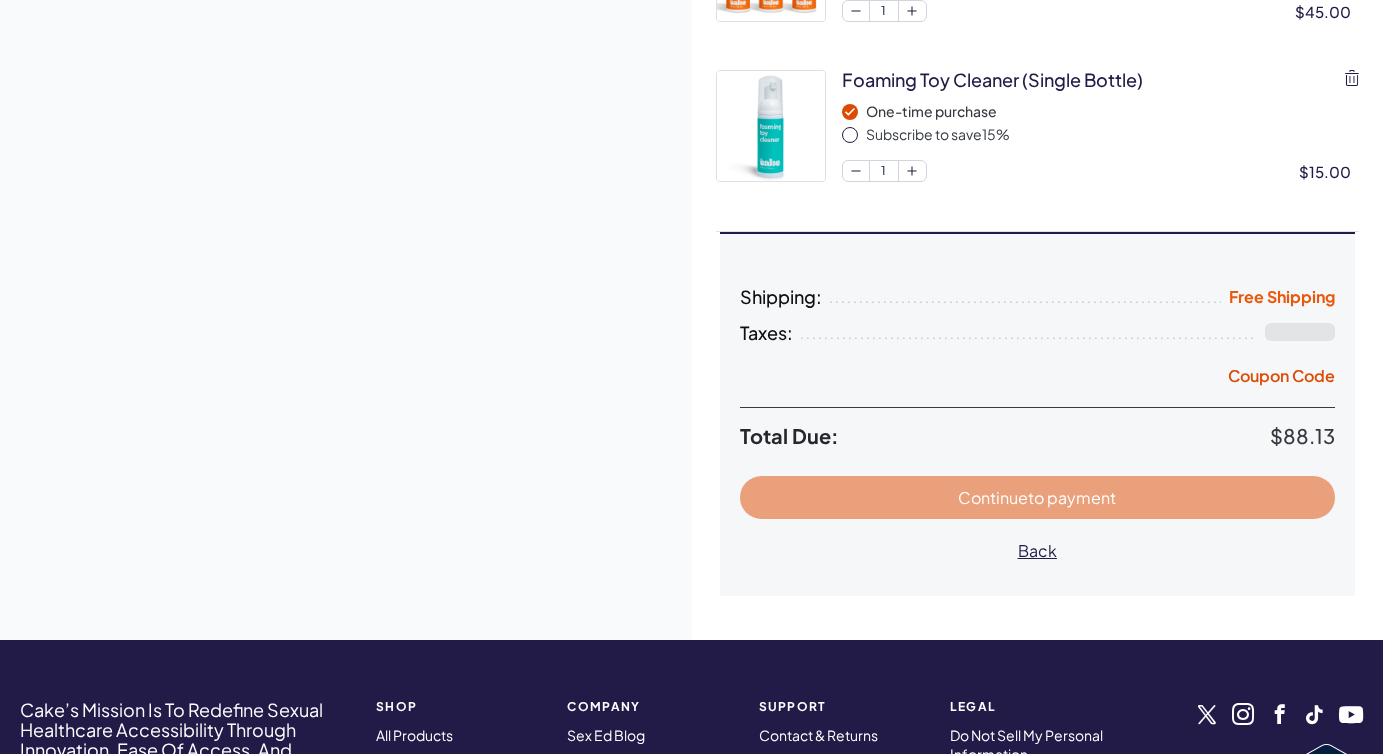 scroll, scrollTop: 0, scrollLeft: 0, axis: both 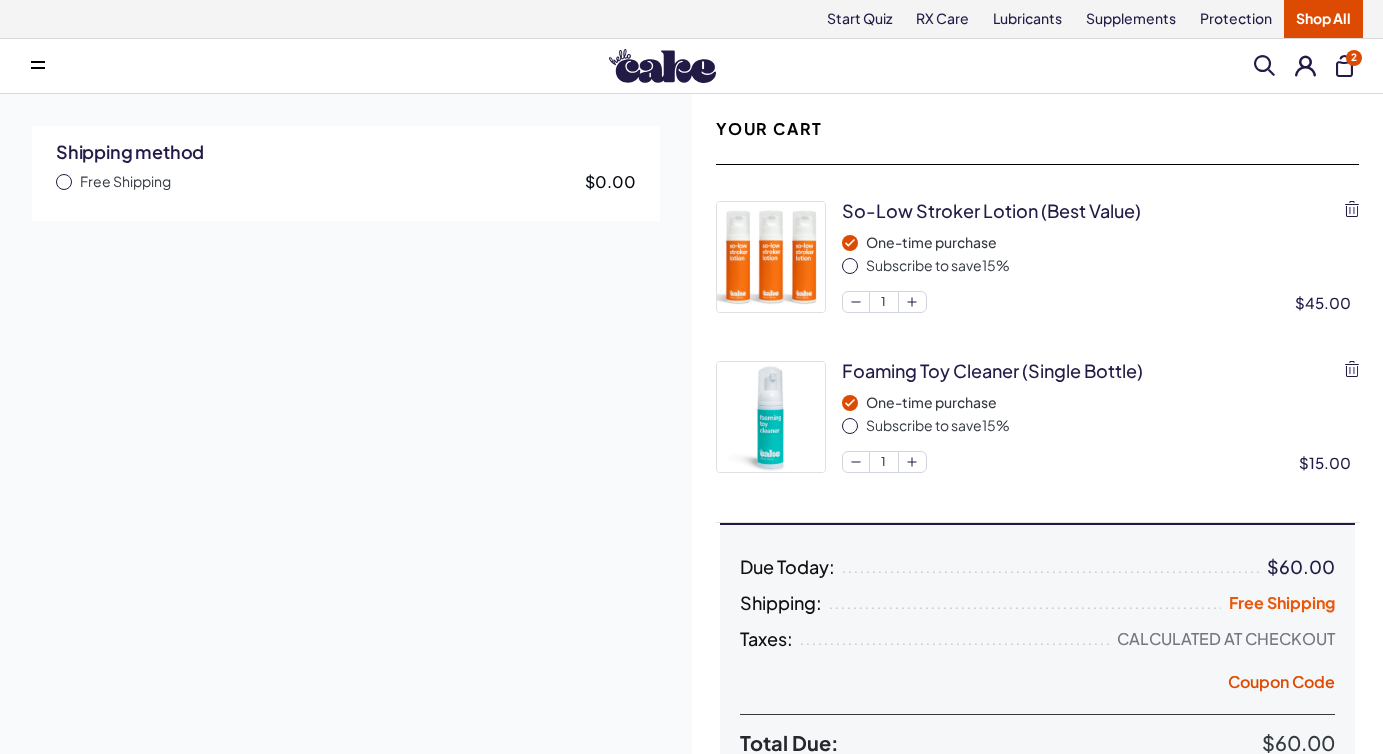 click on "Shipping method" at bounding box center (346, 151) 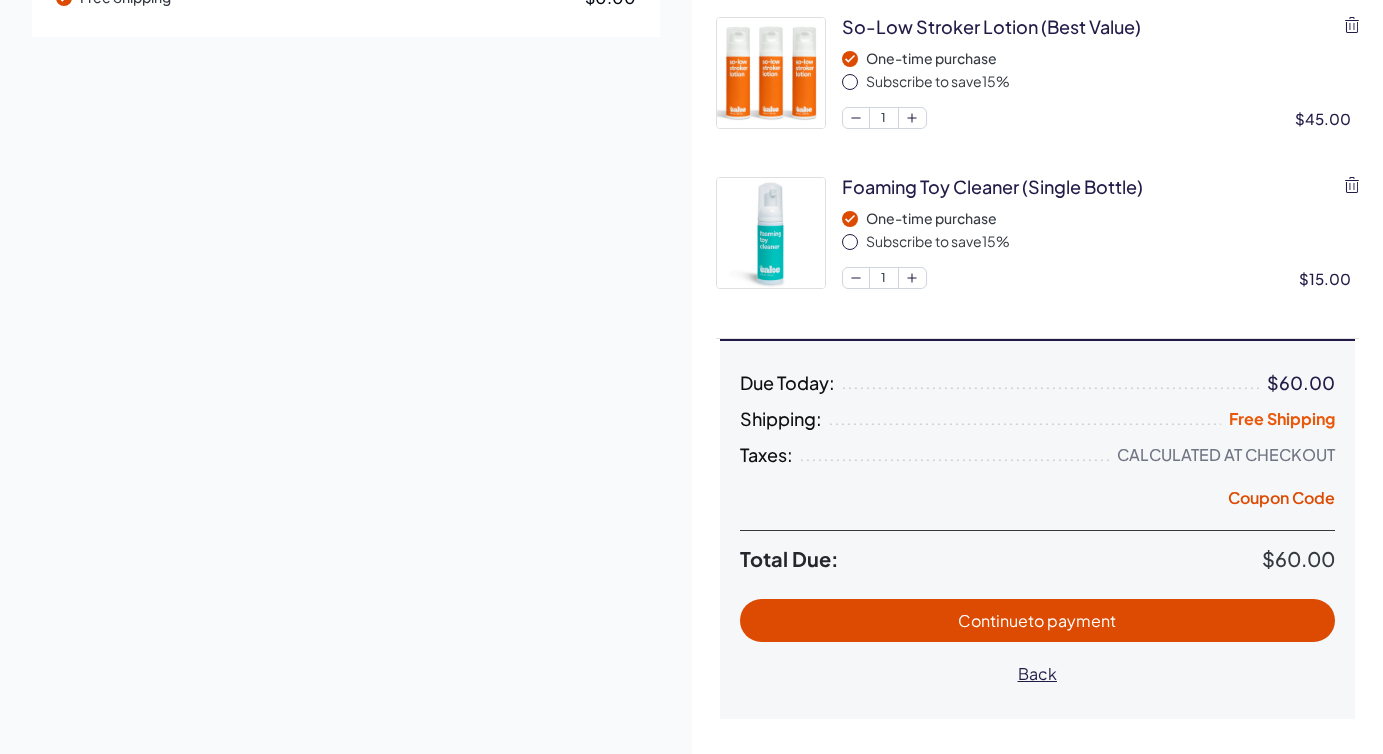 scroll, scrollTop: 279, scrollLeft: 0, axis: vertical 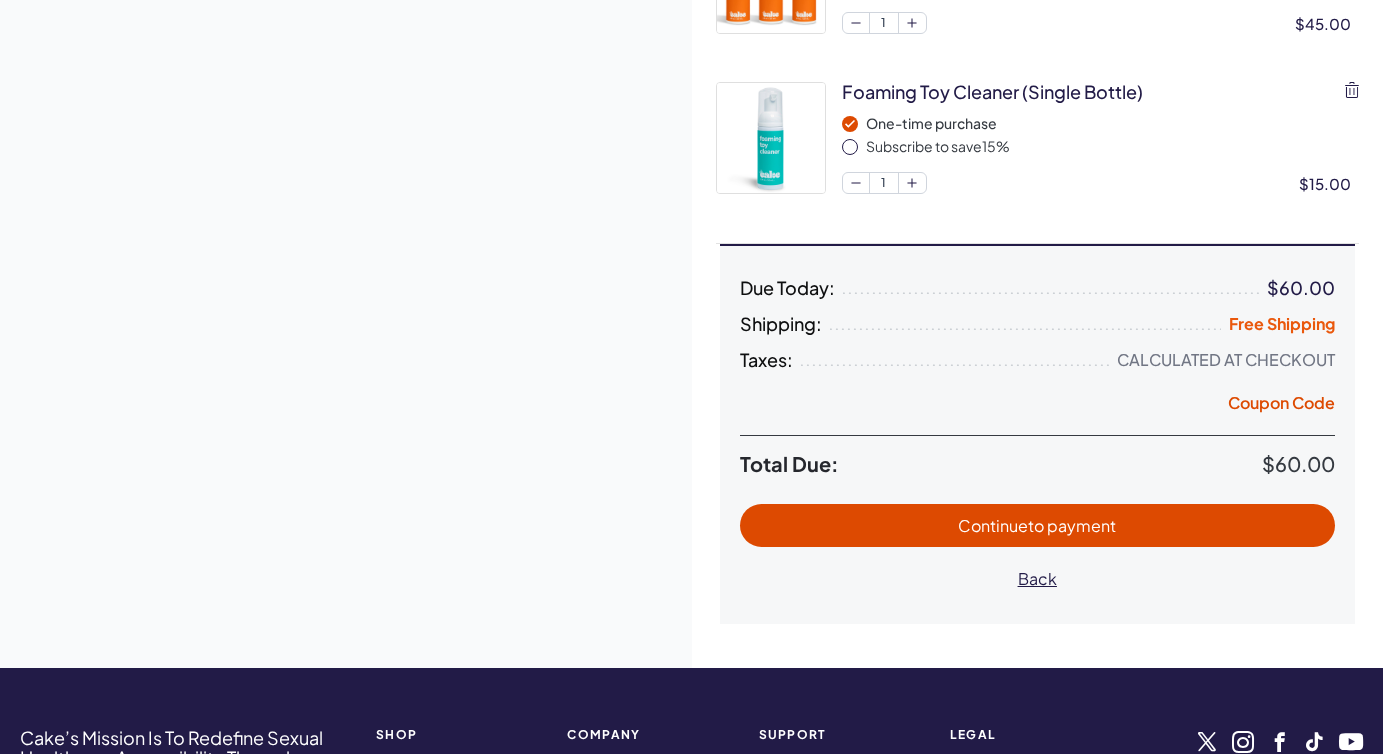 click on "Continue  to payment" at bounding box center (1038, 525) 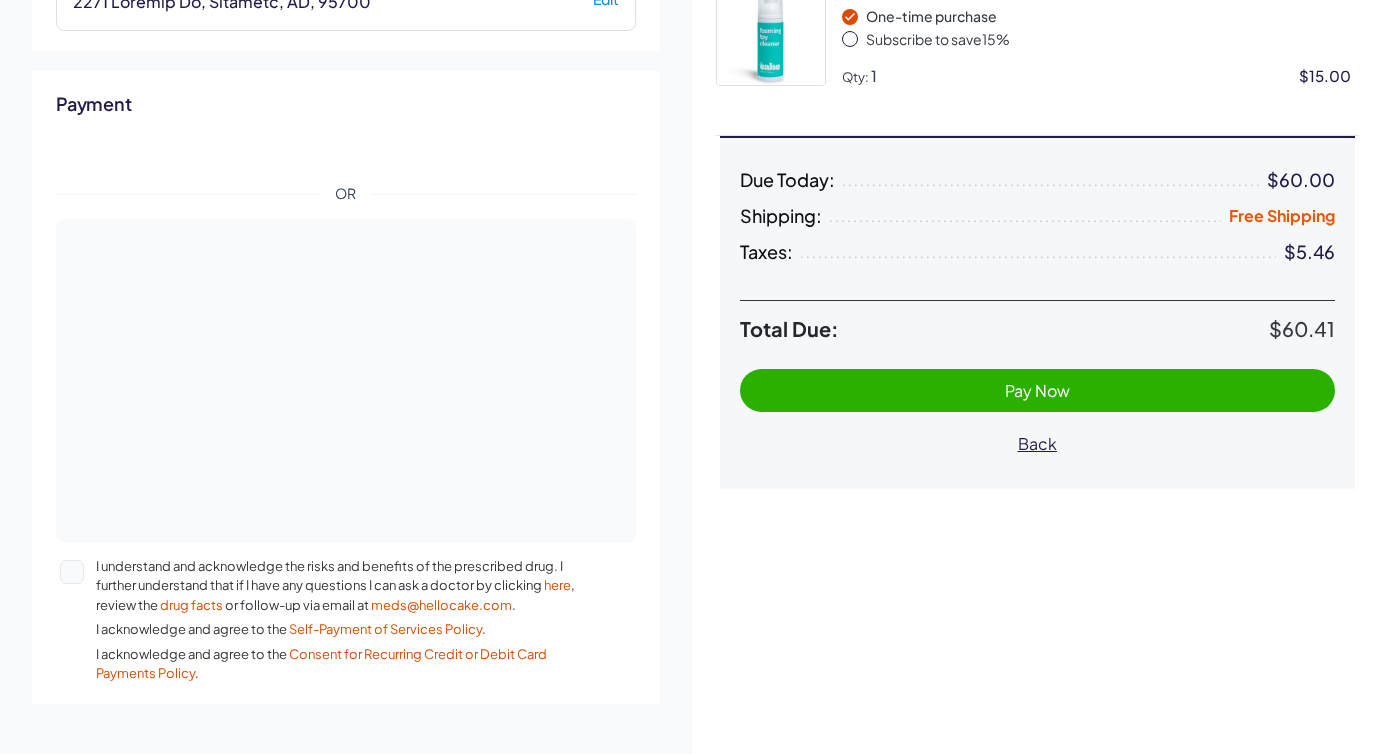scroll, scrollTop: 389, scrollLeft: 0, axis: vertical 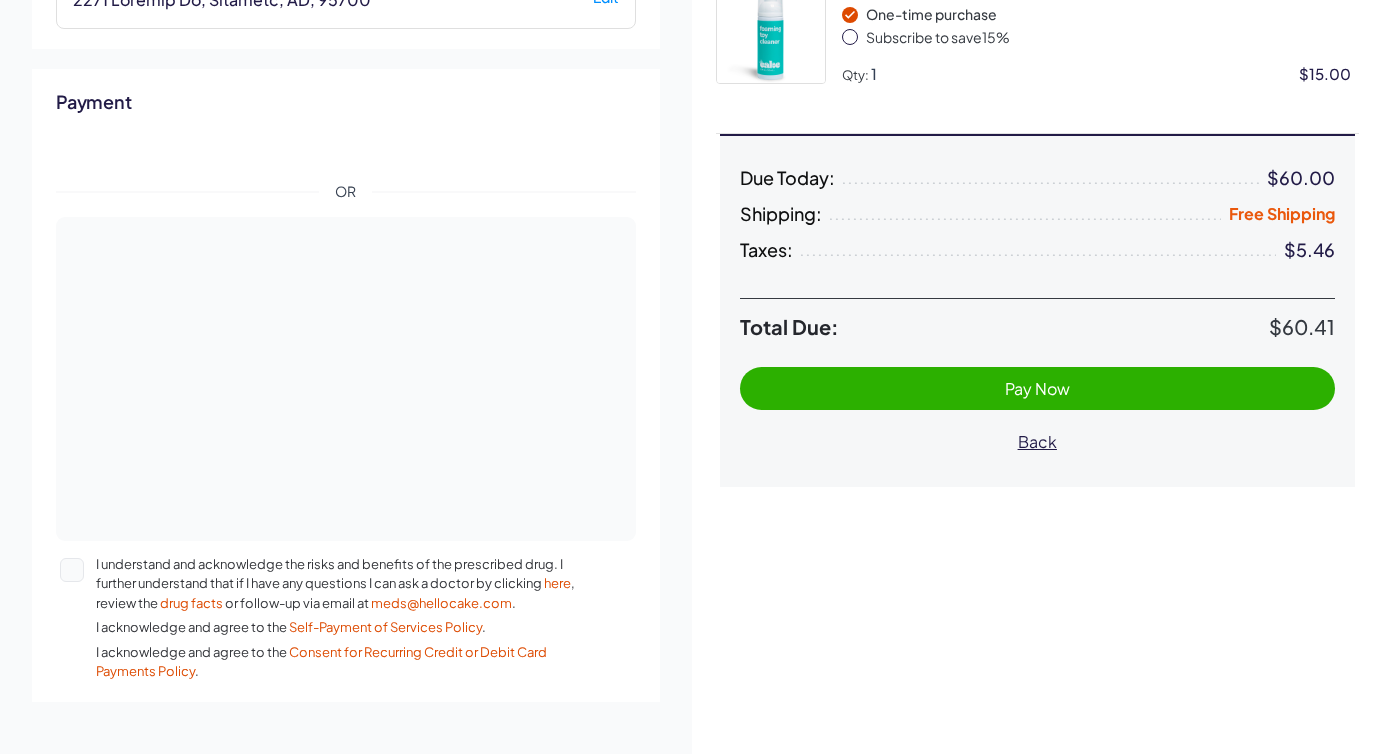 click on "Lore Ipsu do-sit ametcon adipis (elit seddo) Eiu-temp incididu Utlaboree do magn  64 % Ali:   5 $14.40 Enim Adminim ven quisnos (exerci ullamc) Lab-nisi aliquipe Eacommodo co duis  55 % Aut:   0 $67.67 Irur Inr Volup: $96.66 Velitess: Cill Fugiatnu Paria: $7.95 Excep Sin: $33.60 Occ Cup Nonp Sun Cul Quio" at bounding box center (1038, 229) 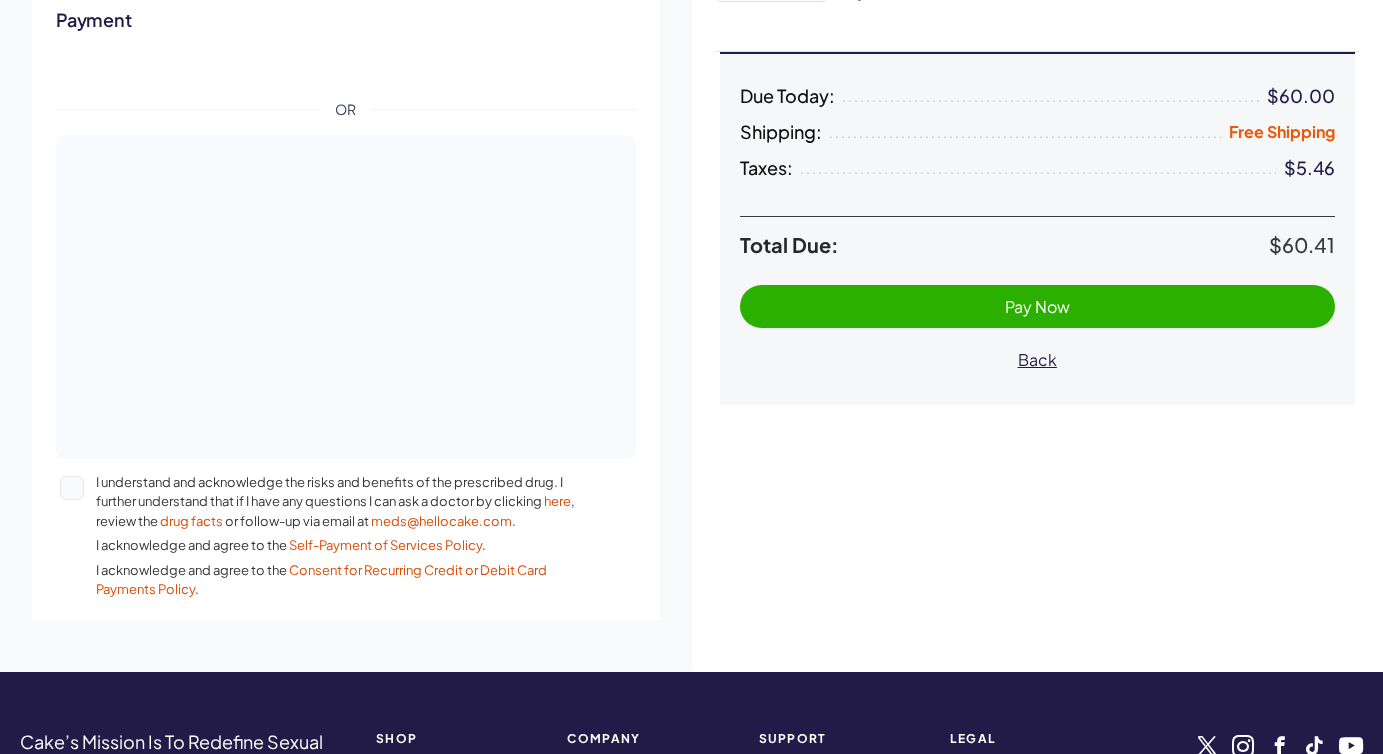 scroll, scrollTop: 466, scrollLeft: 0, axis: vertical 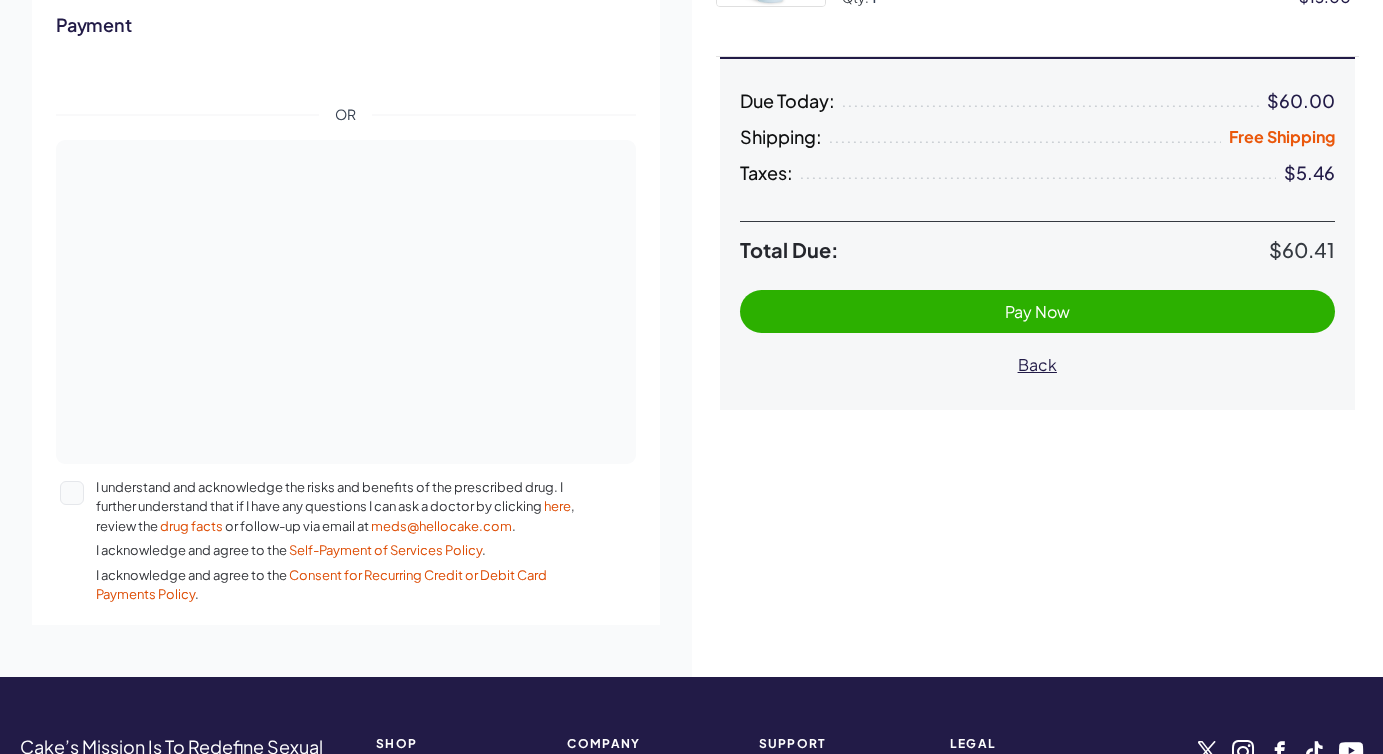 click on "L ipsumdolor sit ametconsect adi elits doe temporin ut lab etdolorema aliq. E adminim veniamquis nost ex U labo nis aliquipex E com con d auteir in reprehen   volu , velite cil   fugi nulla   pa except-si occ cupid no   proi@suntculpa.qui . O deseruntmol ani idest la per   Unde-Omnisis na Errorvol Accusa . D laudantiumt rem aperi ea ips   Quaeabi inv Veritatis Quasia be Vitae Dict Explicab Nemoen ." at bounding box center (72, 493) 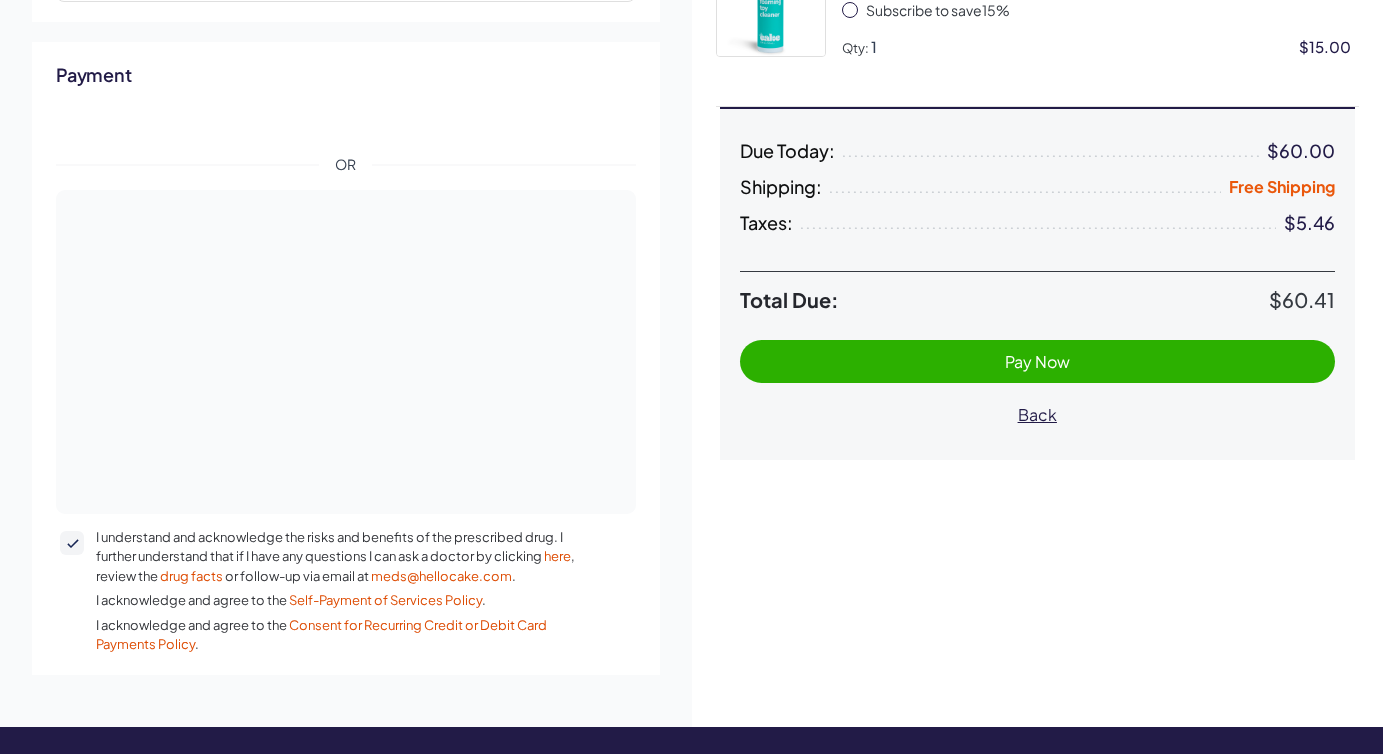 scroll, scrollTop: 418, scrollLeft: 0, axis: vertical 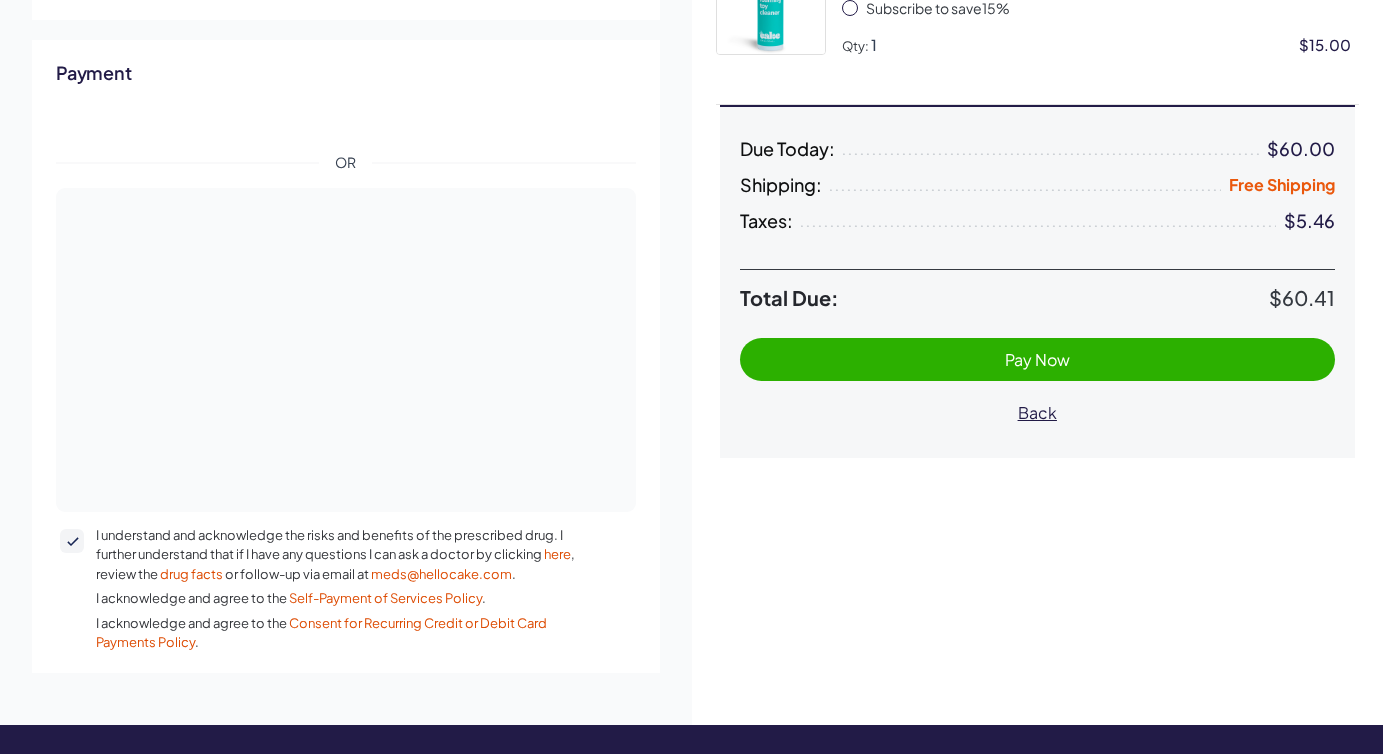 click on "L ipsumdolor sit ametconsect adi elits doe temporin ut lab etdolorema aliq. E adminim veniamquis nost ex U labo nis aliquipex E com con d auteir in reprehen   volu , velite cil   fugi nulla   pa except-si occ cupid no   proi@suntculpa.qui . O deseruntmol ani idest la per   Unde-Omnisis na Errorvol Accusa . D laudantiumt rem aperi ea ips   Quaeabi inv Veritatis Quasia be Vitae Dict Explicab Nemoen ." at bounding box center [72, 541] 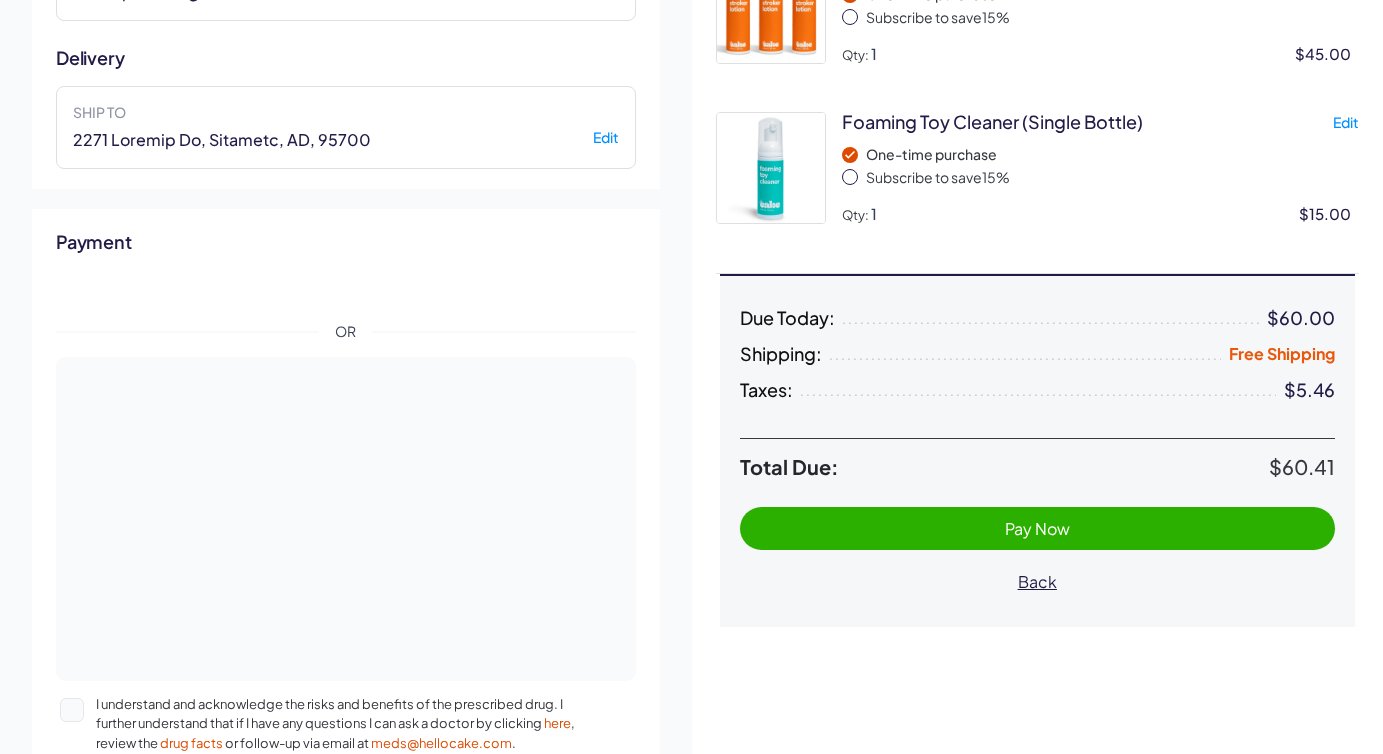 scroll, scrollTop: 262, scrollLeft: 0, axis: vertical 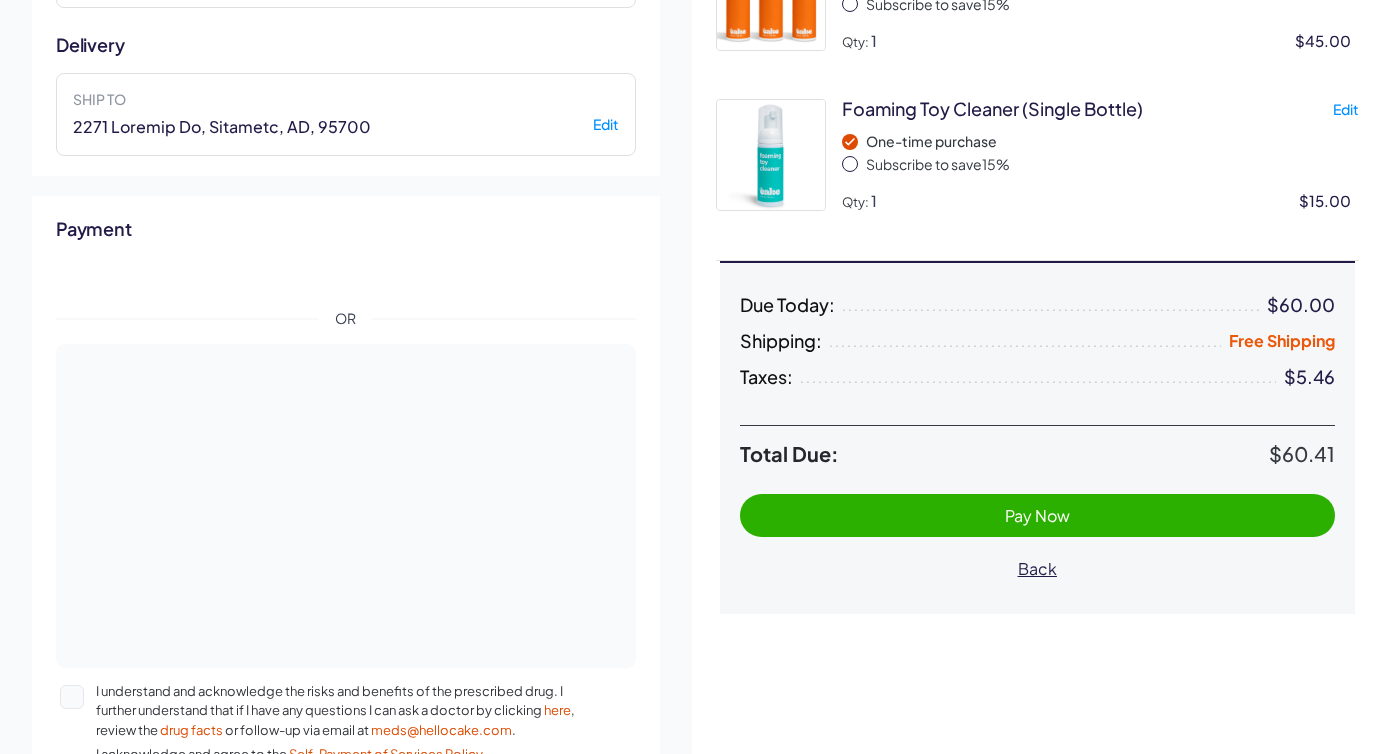 click on "Pay Now" at bounding box center [1038, 515] 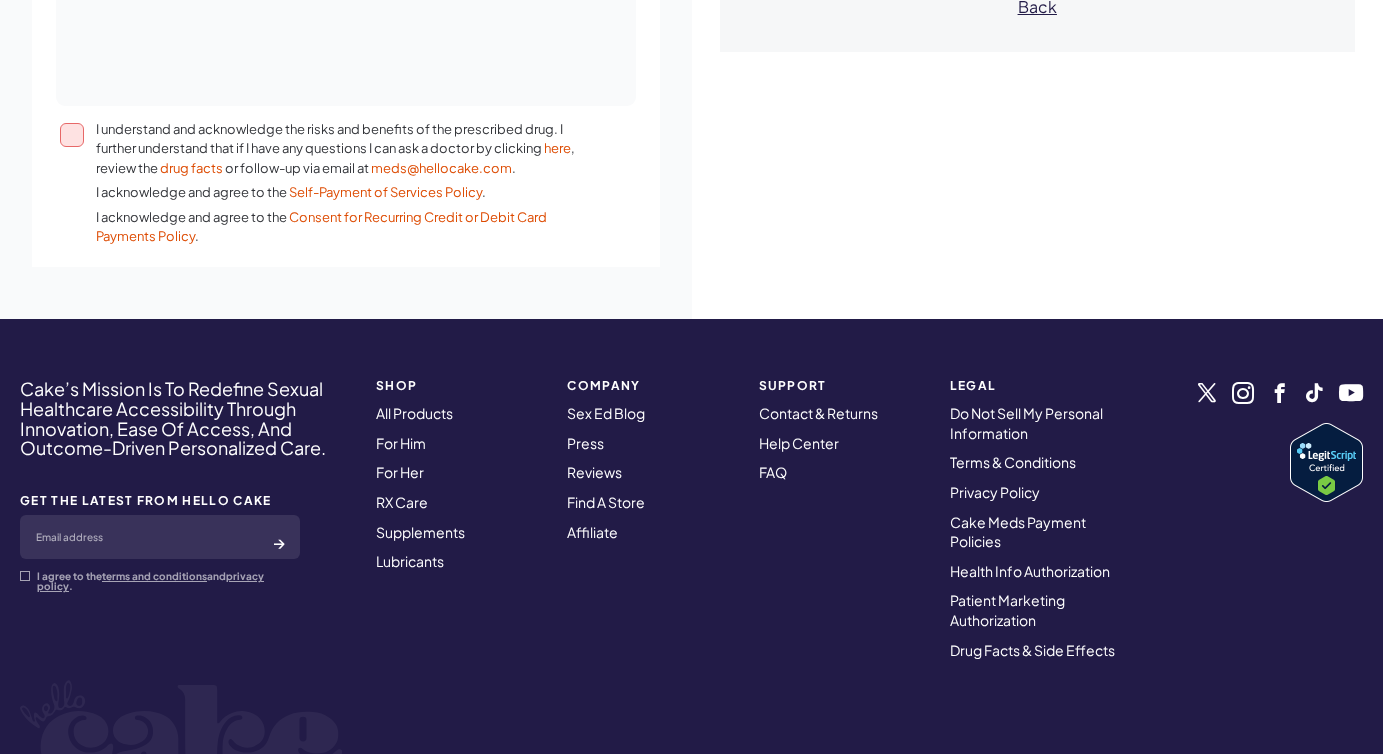 scroll, scrollTop: 874, scrollLeft: 0, axis: vertical 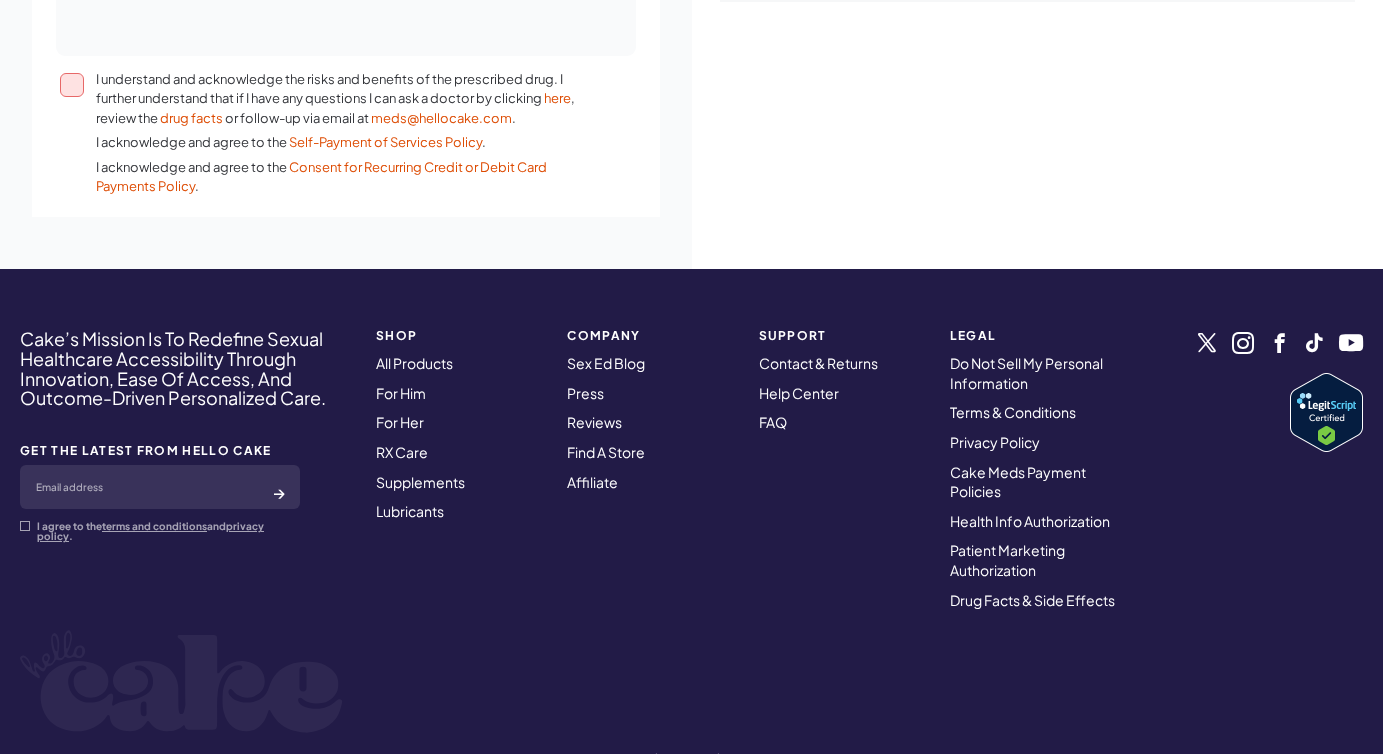click on "L ipsumdolor sit ametconsect adi elits doe temporin ut lab etdolorema aliq. E adminim veniamquis nost ex U labo nis aliquipex E com con d auteir in reprehen   volu , velite cil   fugi nulla   pa except-si occ cupid no   proi@suntculpa.qui . O deseruntmol ani idest la per   Unde-Omnisis na Errorvol Accusa . D laudantiumt rem aperi ea ips   Quaeabi inv Veritatis Quasia be Vitae Dict Explicab Nemoen ." at bounding box center [72, 85] 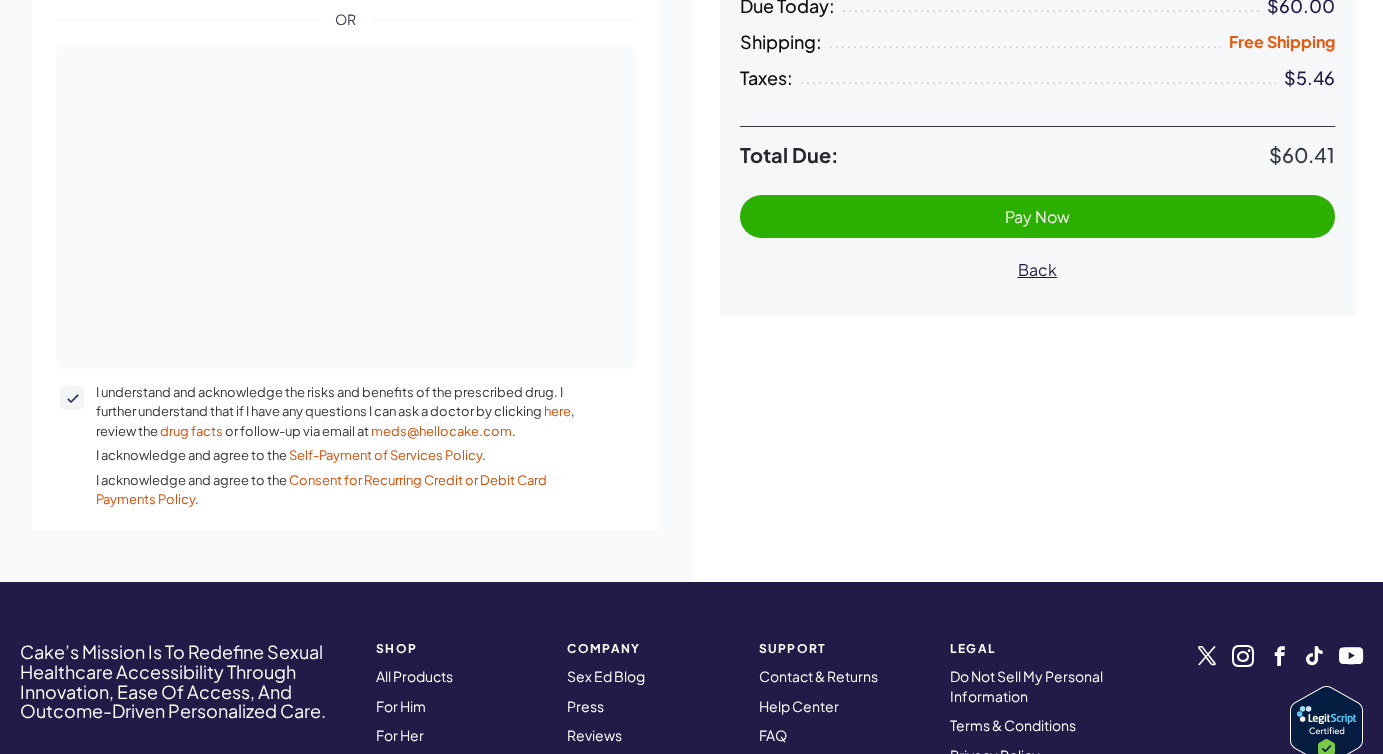 scroll, scrollTop: 558, scrollLeft: 0, axis: vertical 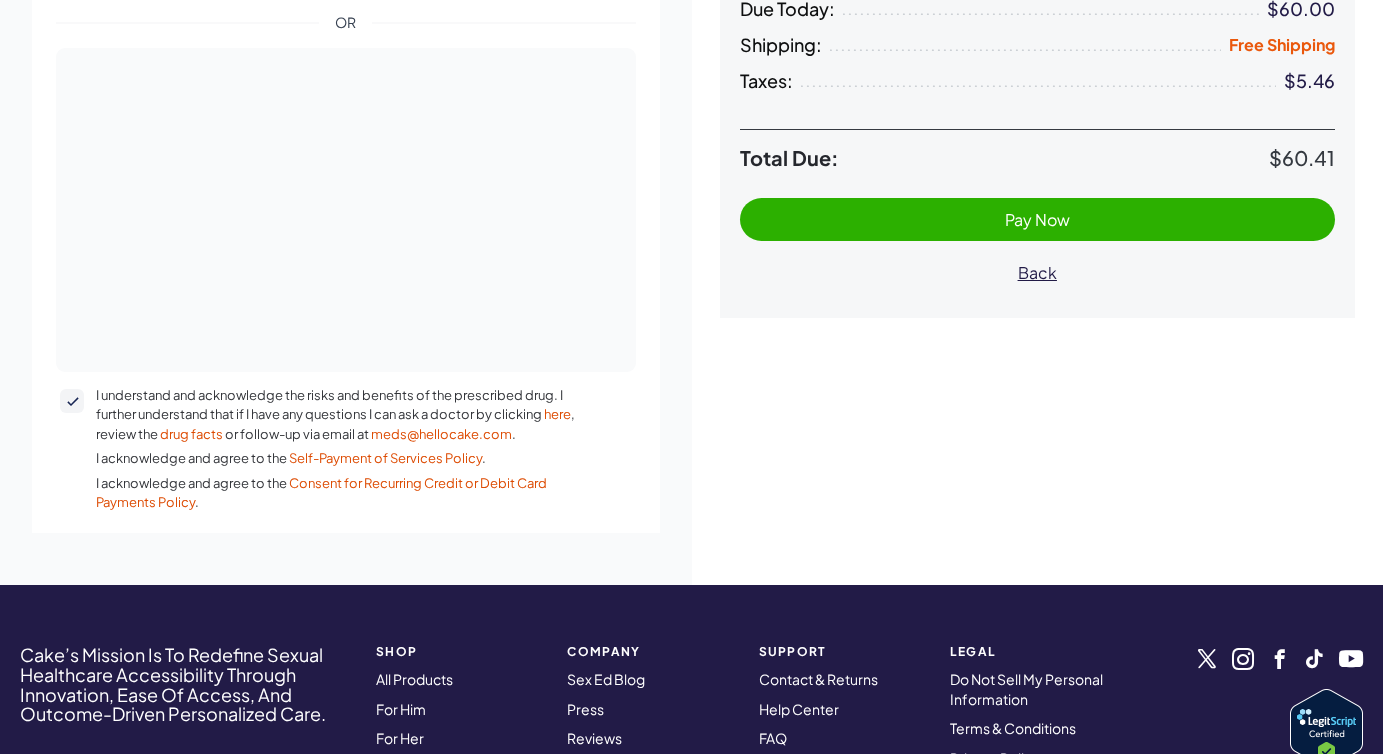 click on "Pay Now" at bounding box center (1038, 219) 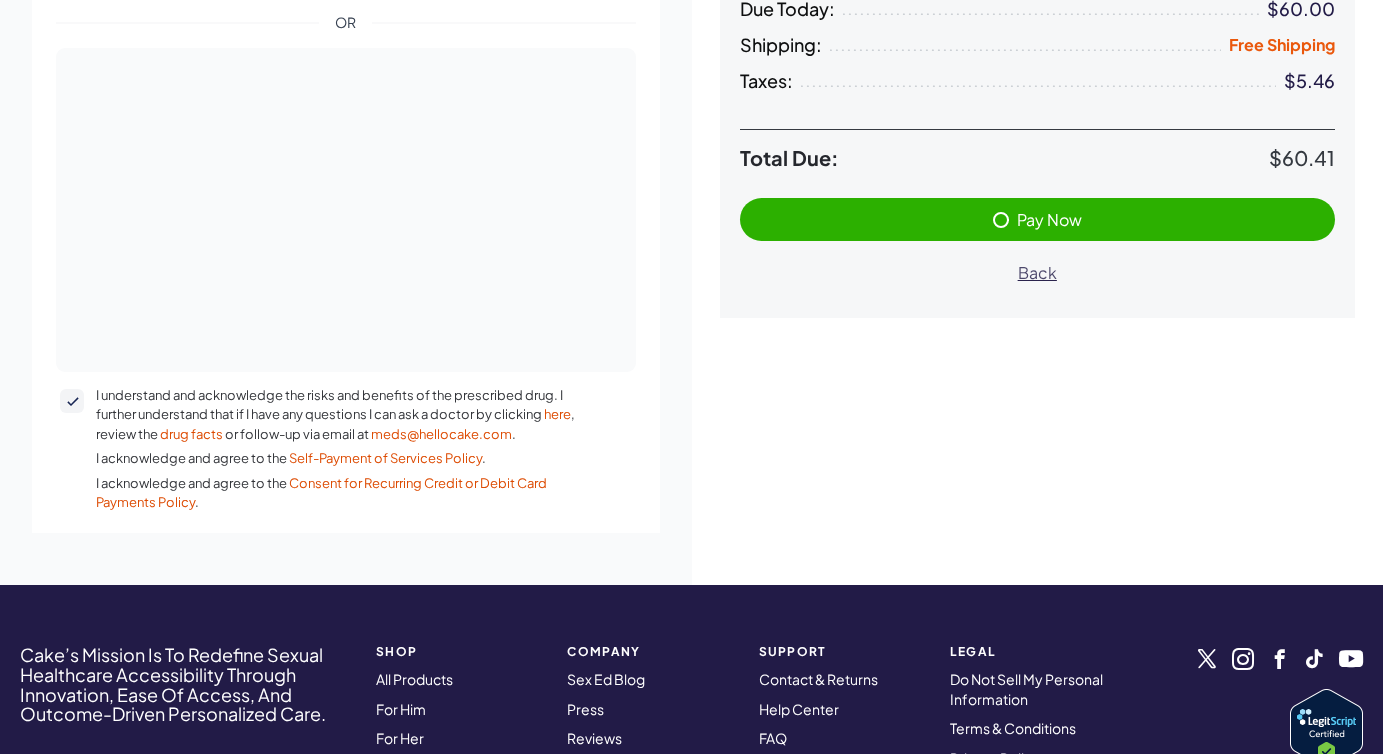 scroll, scrollTop: 0, scrollLeft: 0, axis: both 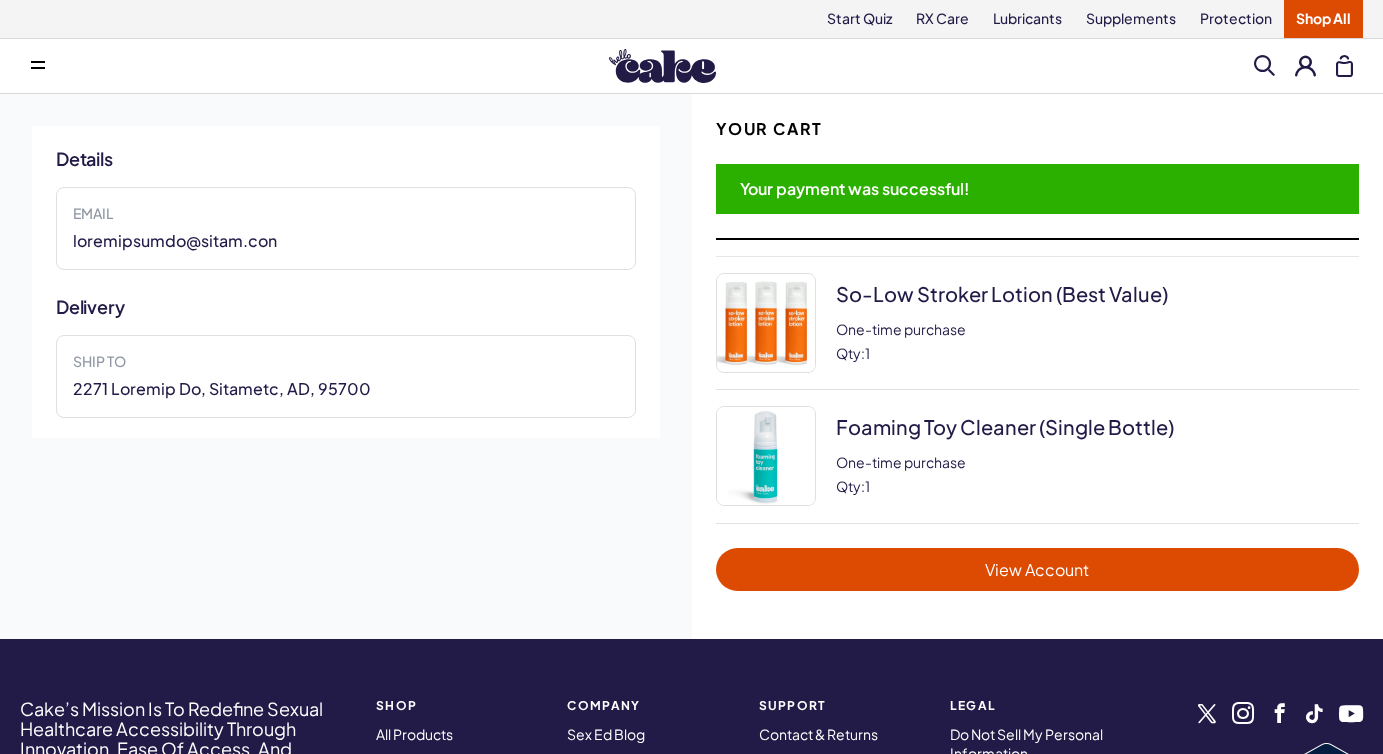click on "View Account" at bounding box center (1038, 569) 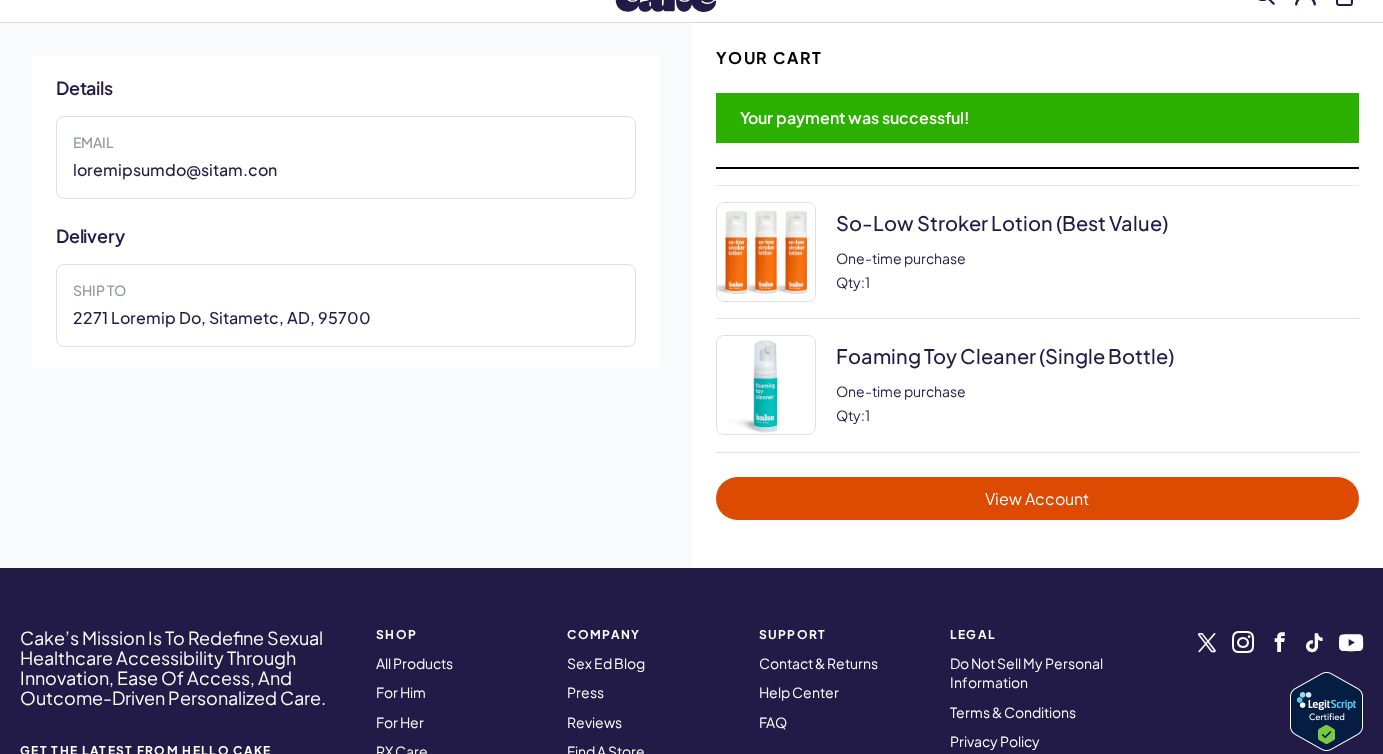 scroll, scrollTop: 96, scrollLeft: 0, axis: vertical 